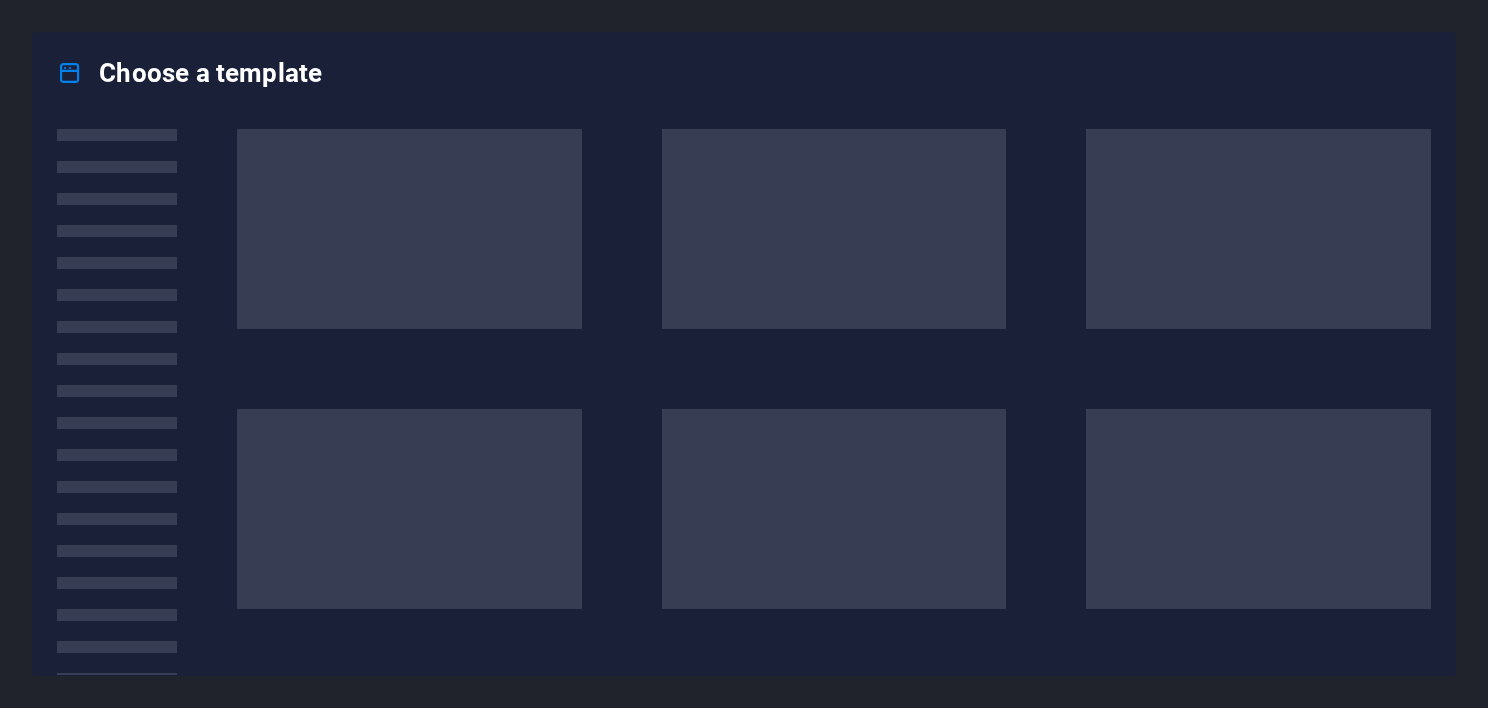 scroll, scrollTop: 0, scrollLeft: 0, axis: both 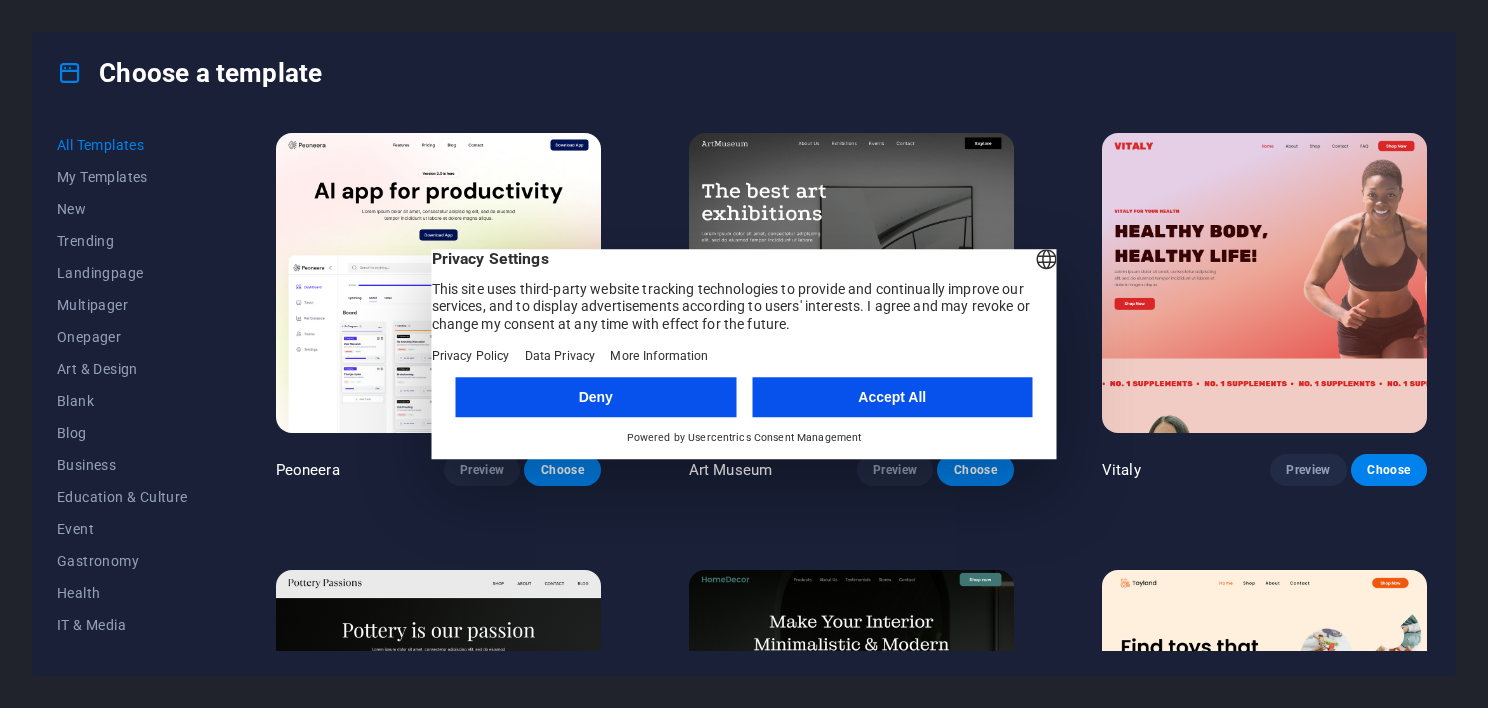 click on "Accept All" at bounding box center [892, 397] 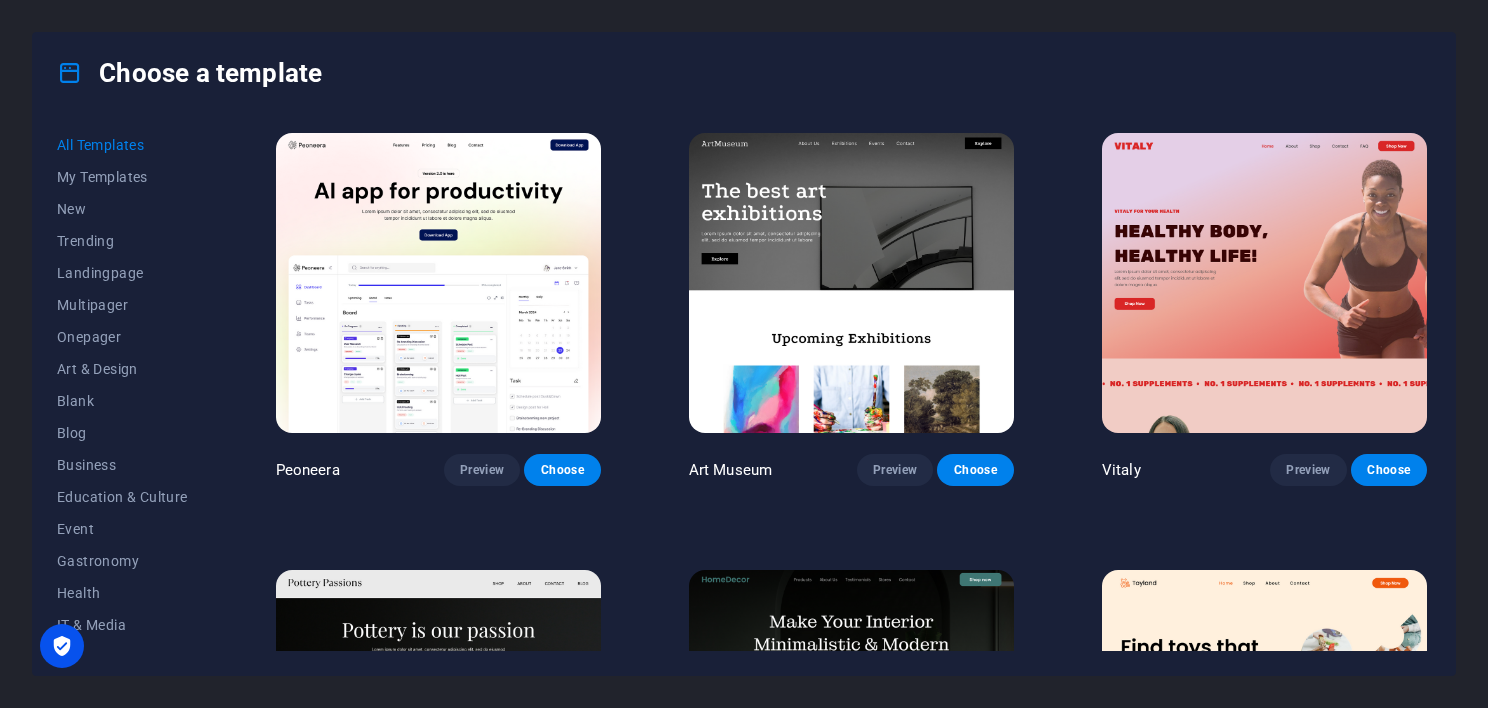 drag, startPoint x: 1432, startPoint y: 133, endPoint x: 1438, endPoint y: 187, distance: 54.33231 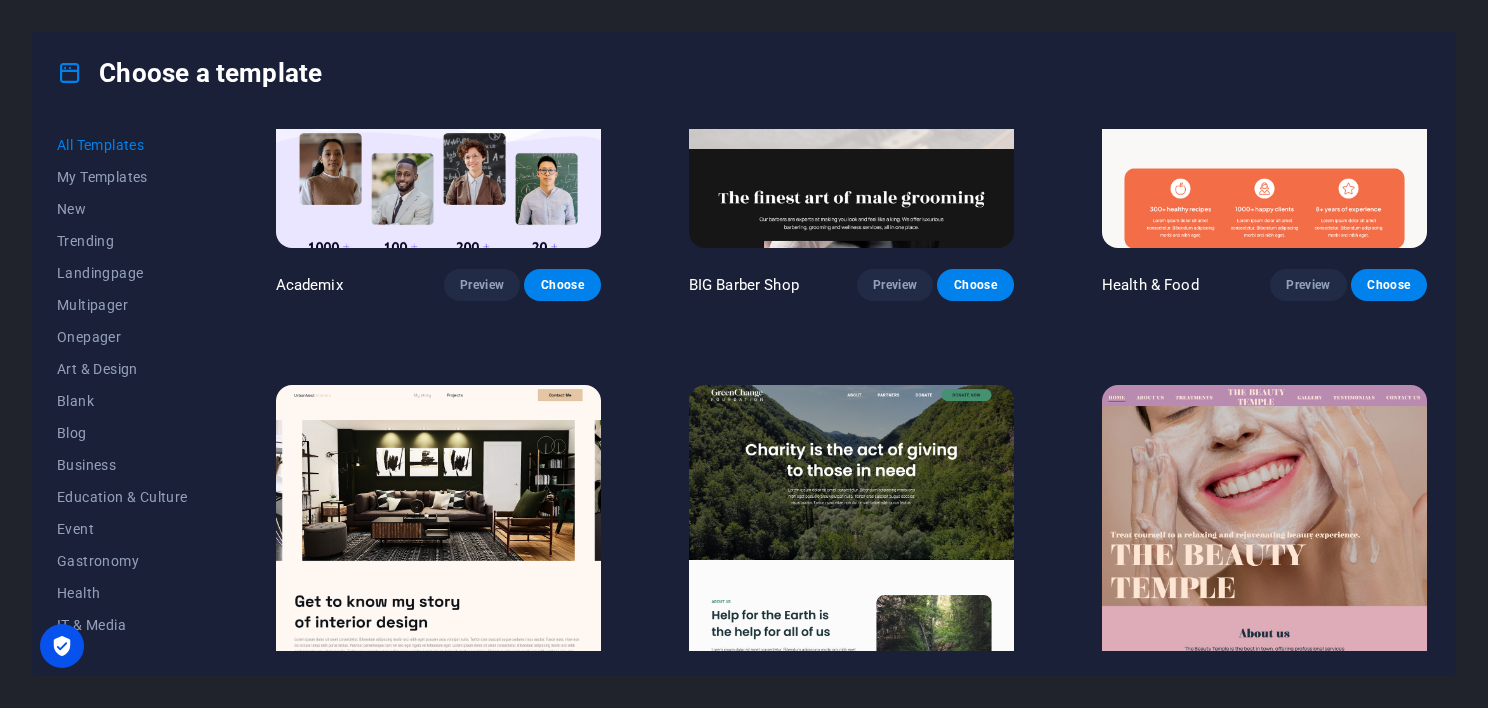 scroll, scrollTop: 2406, scrollLeft: 0, axis: vertical 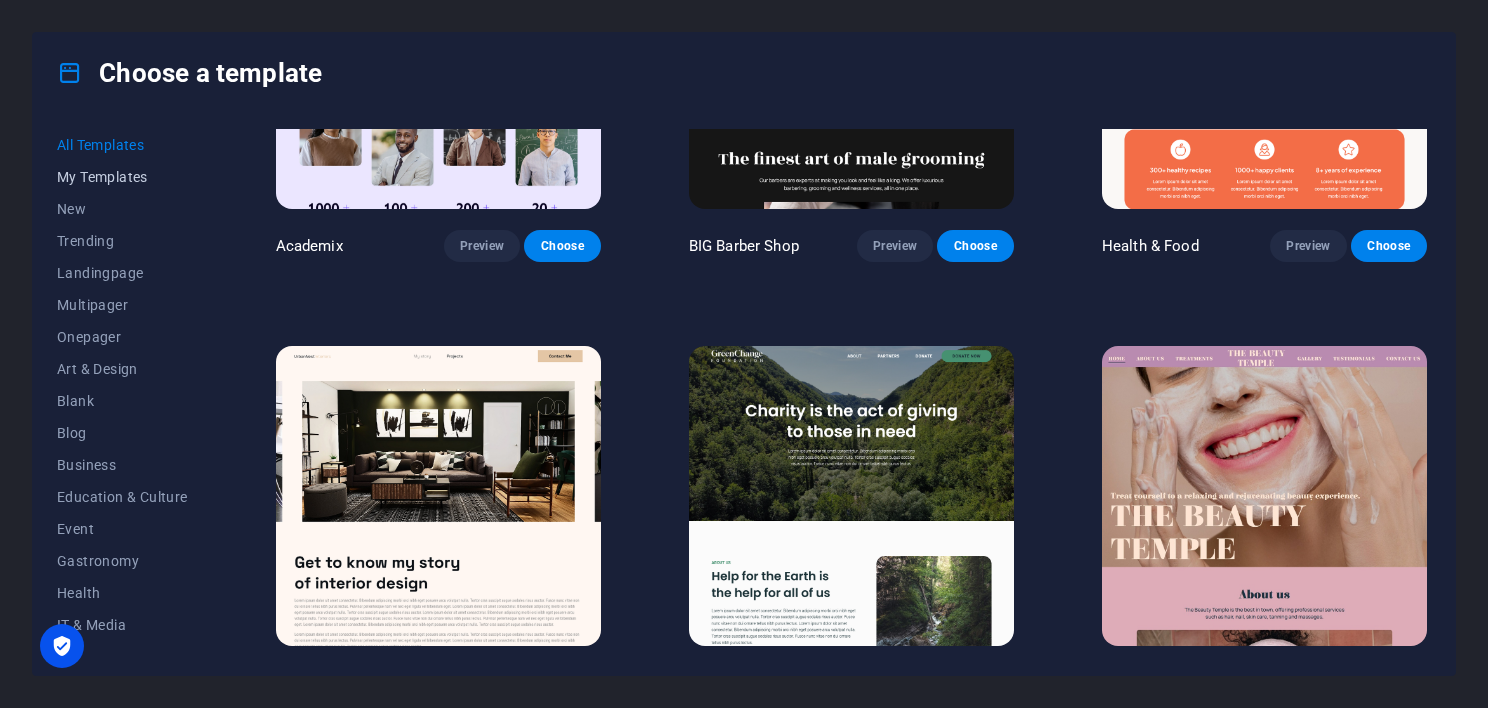 click on "My Templates" at bounding box center [122, 177] 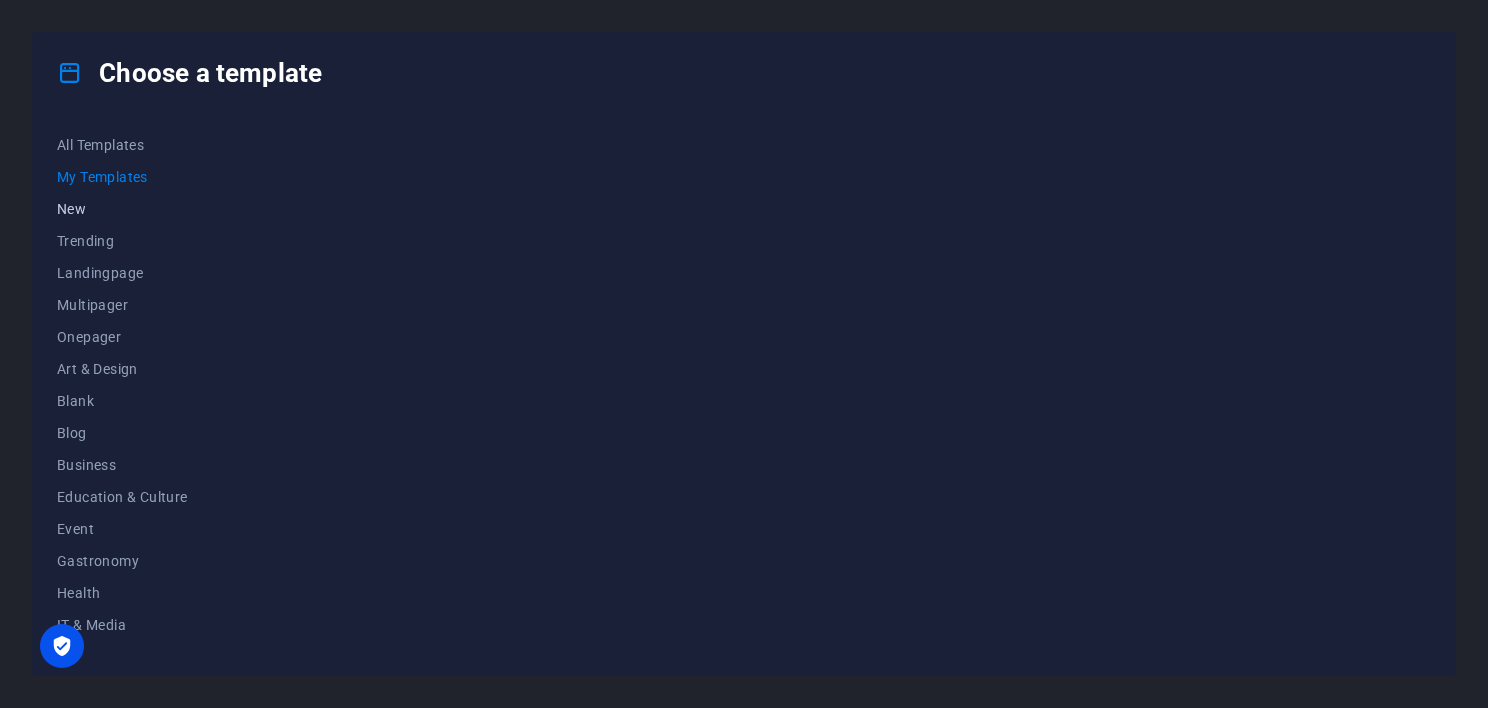click on "New" at bounding box center [122, 209] 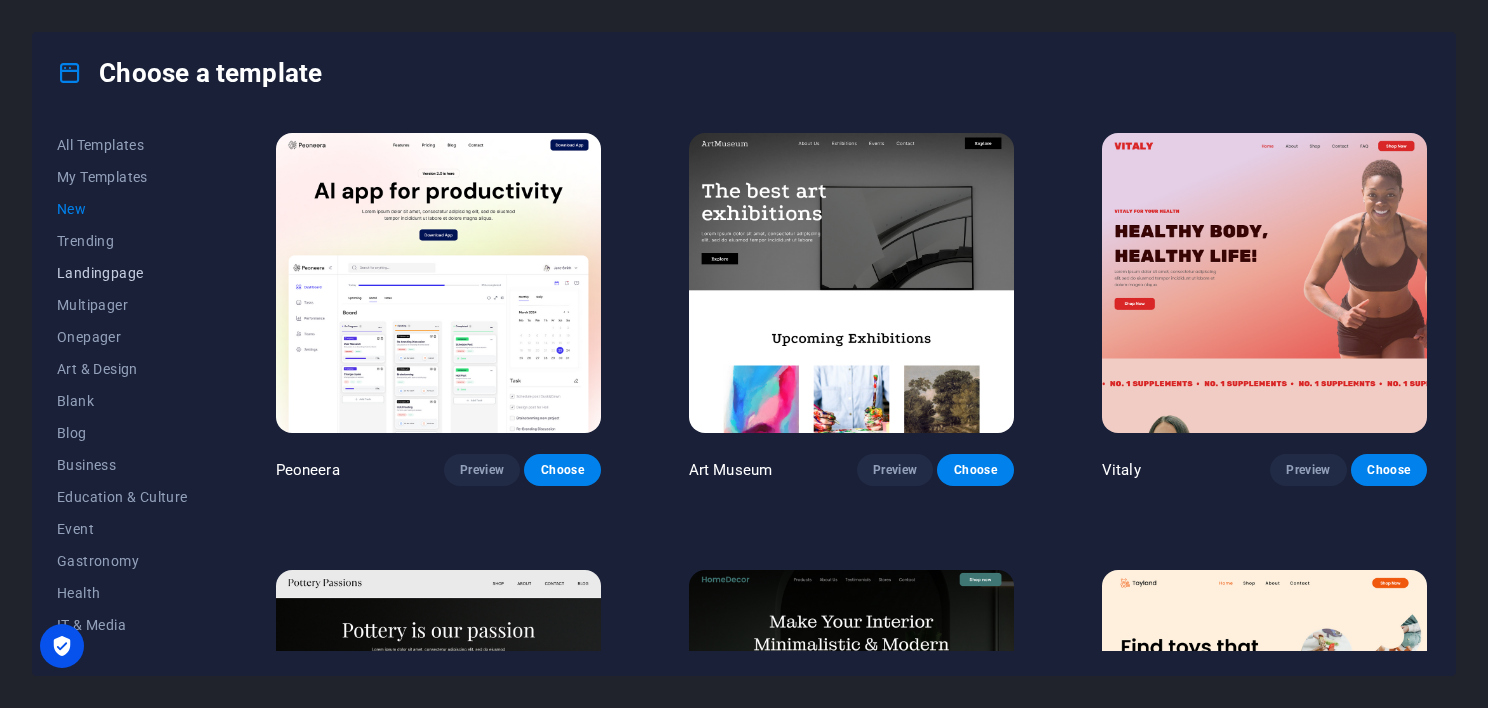 click on "Landingpage" at bounding box center (122, 273) 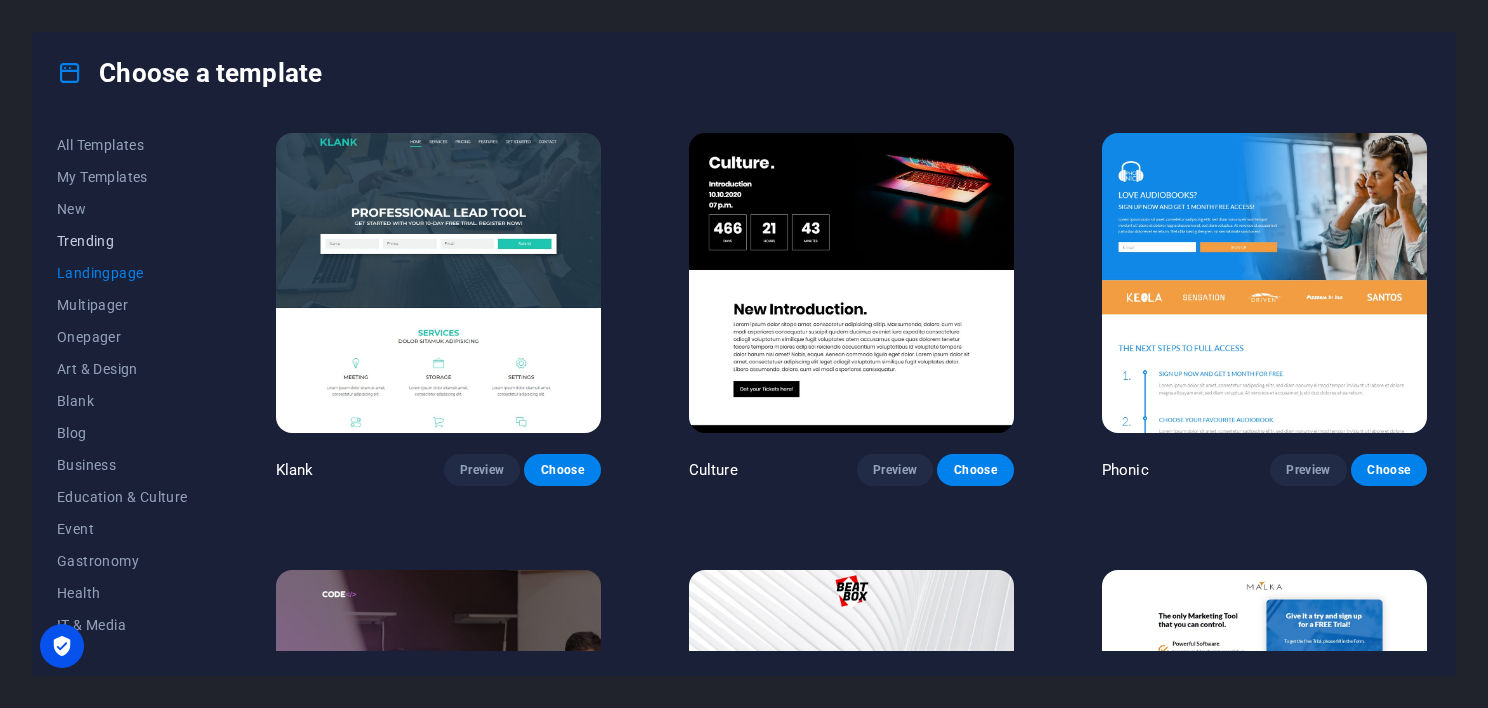 click on "Trending" at bounding box center (122, 241) 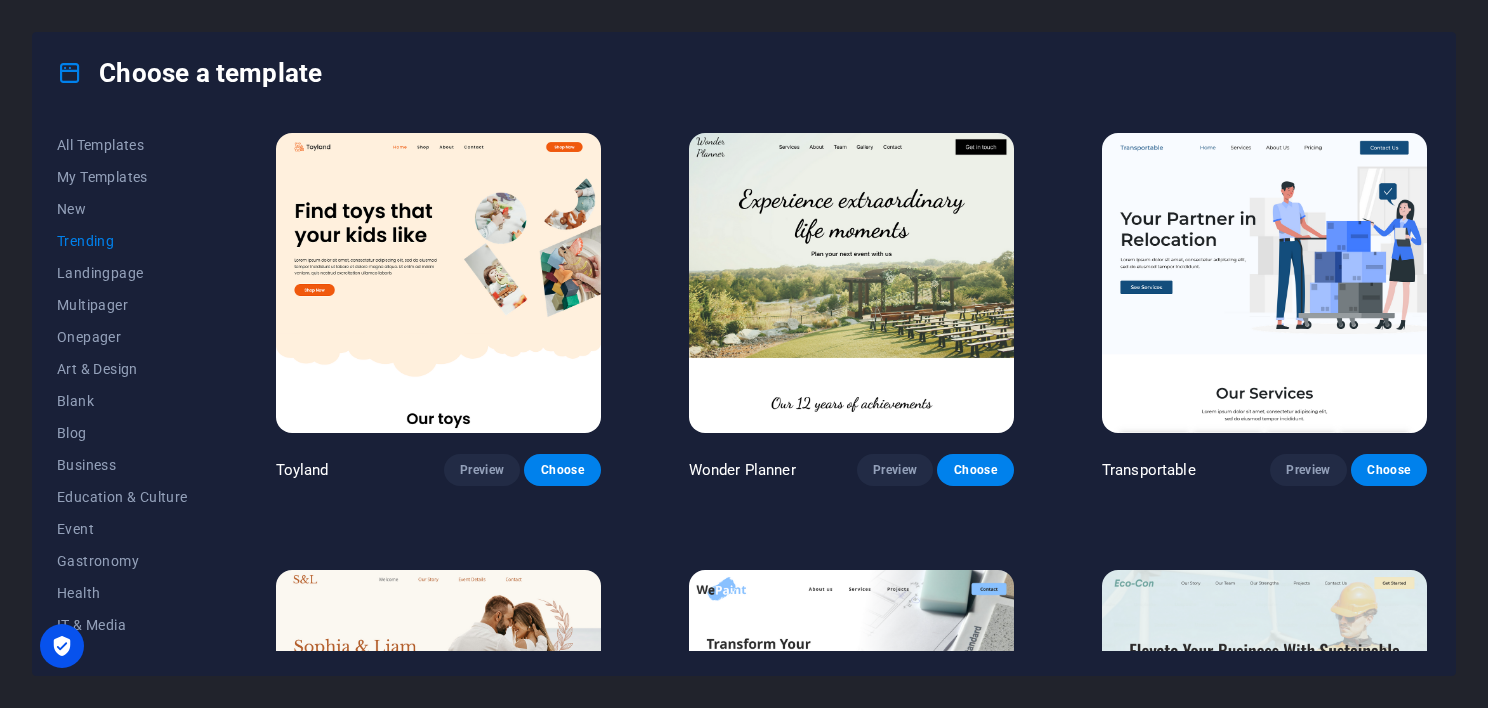 drag, startPoint x: 1432, startPoint y: 205, endPoint x: 1428, endPoint y: 248, distance: 43.185646 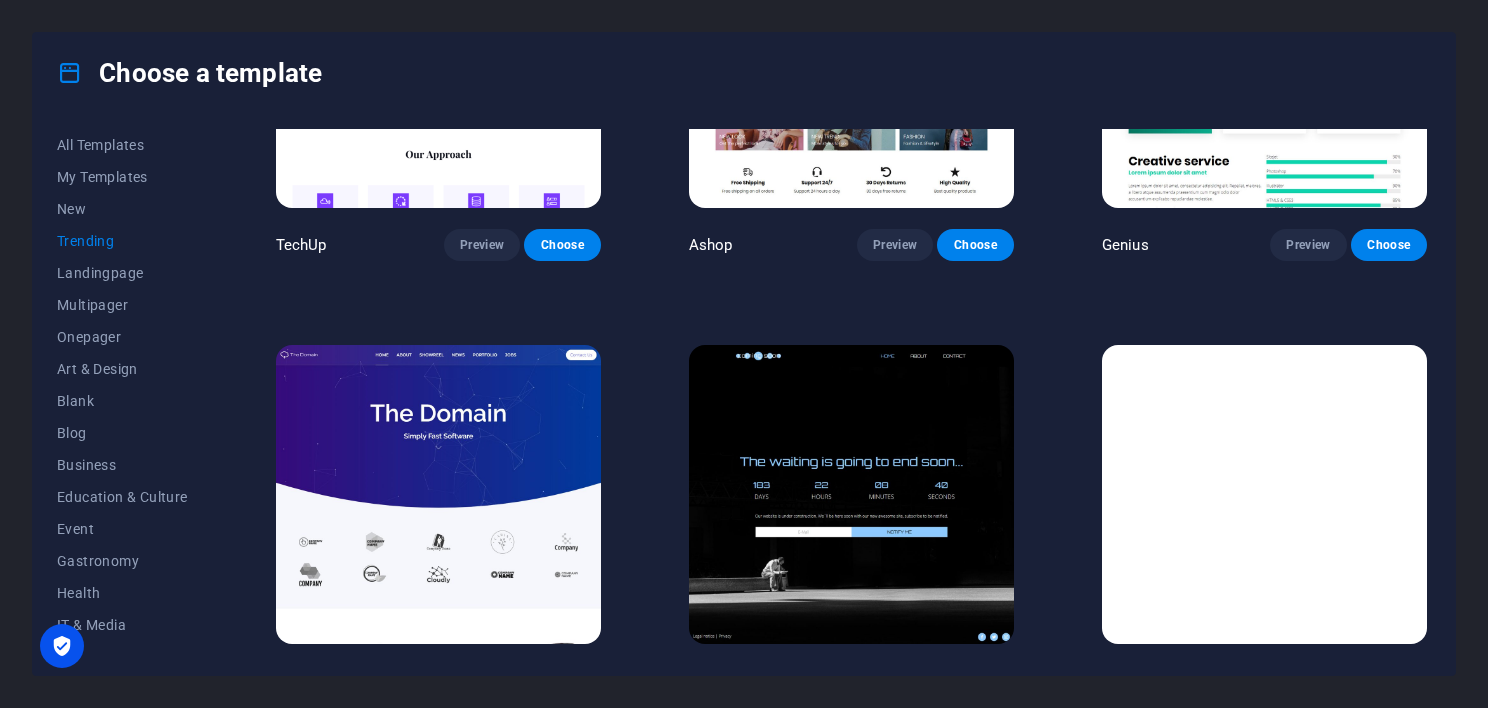scroll, scrollTop: 1978, scrollLeft: 0, axis: vertical 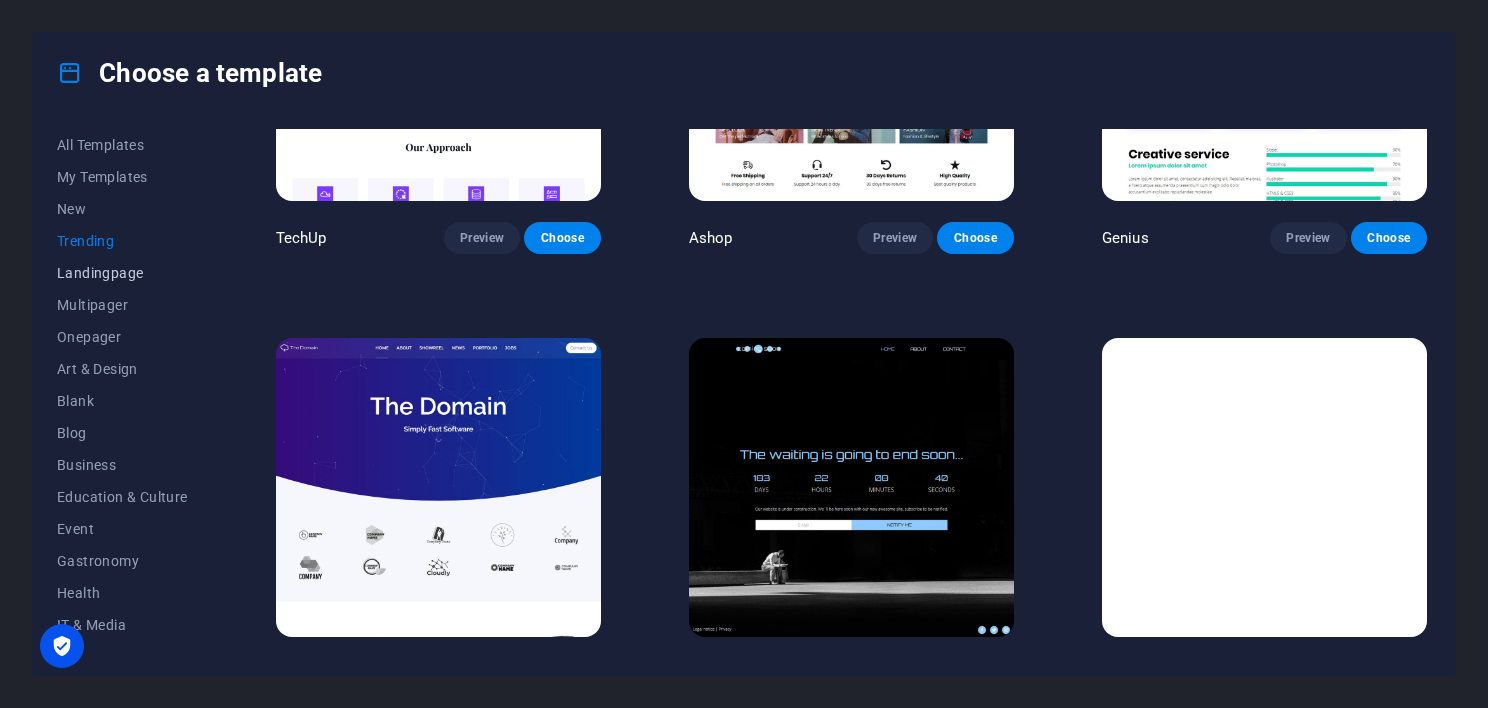 click on "Landingpage" at bounding box center (122, 273) 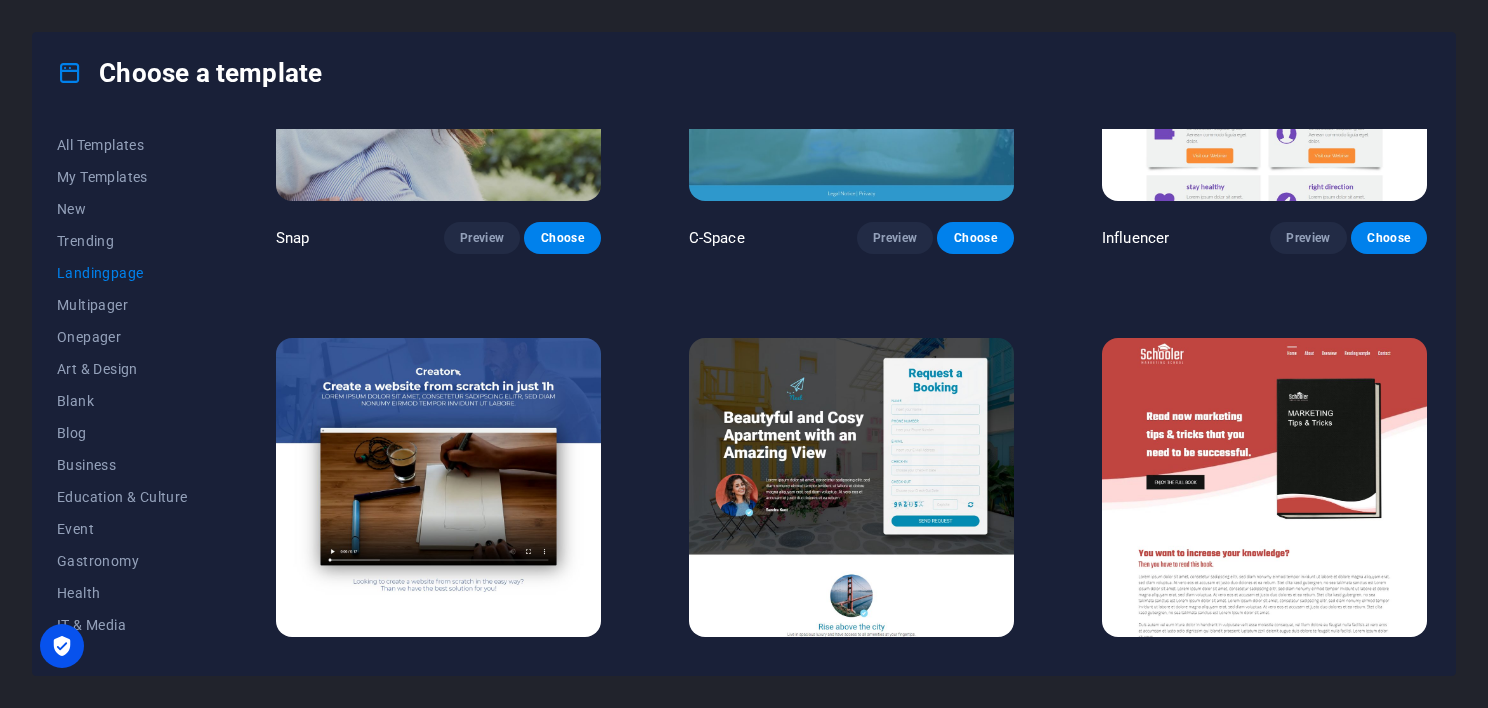 scroll, scrollTop: 3282, scrollLeft: 0, axis: vertical 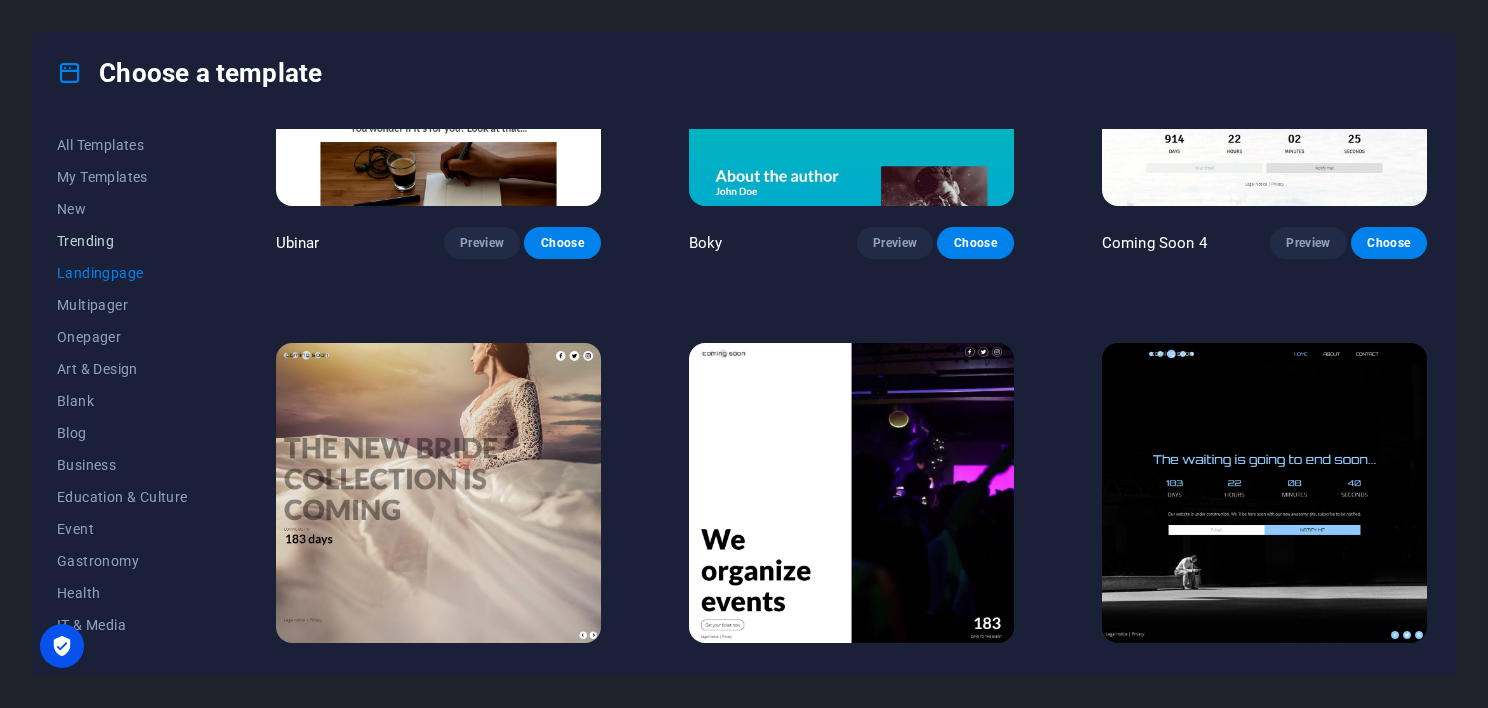 click on "Trending" at bounding box center (122, 241) 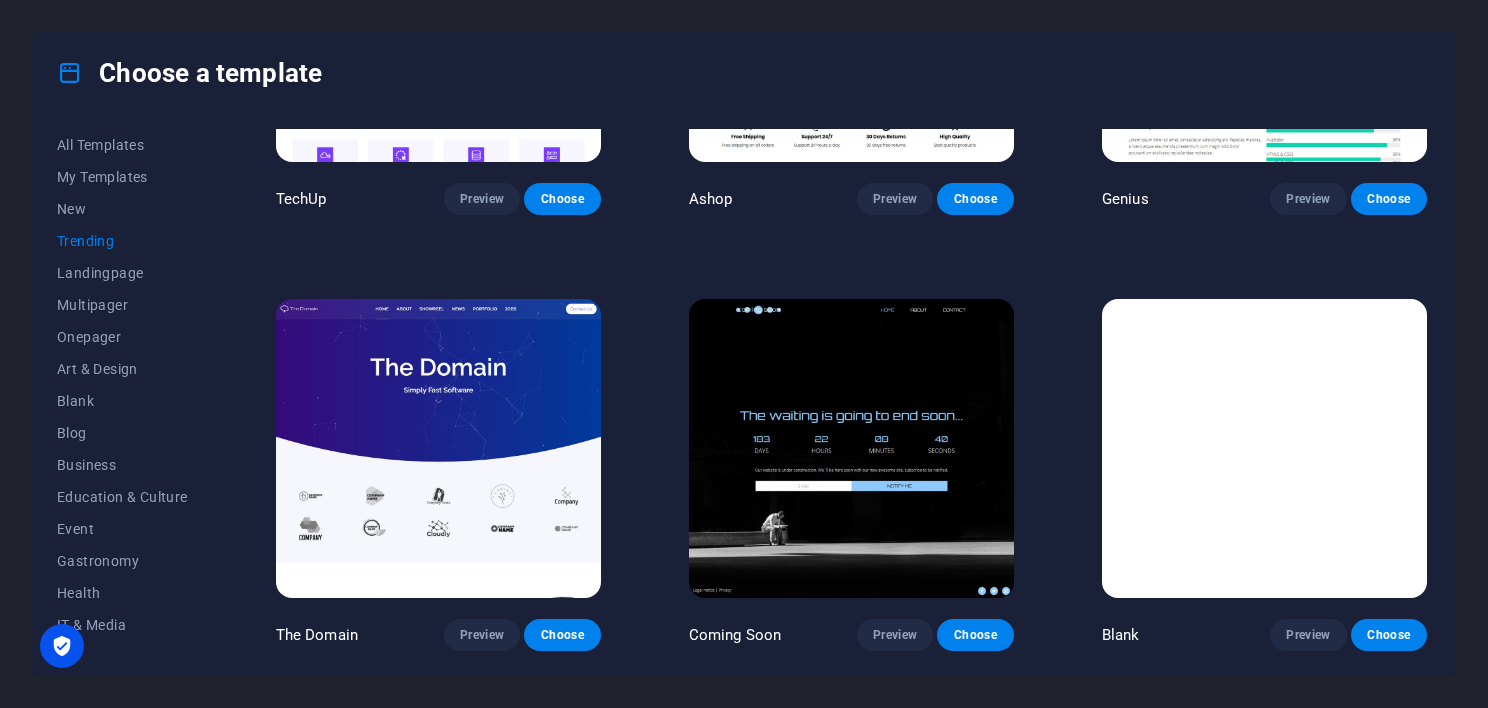 scroll, scrollTop: 1978, scrollLeft: 0, axis: vertical 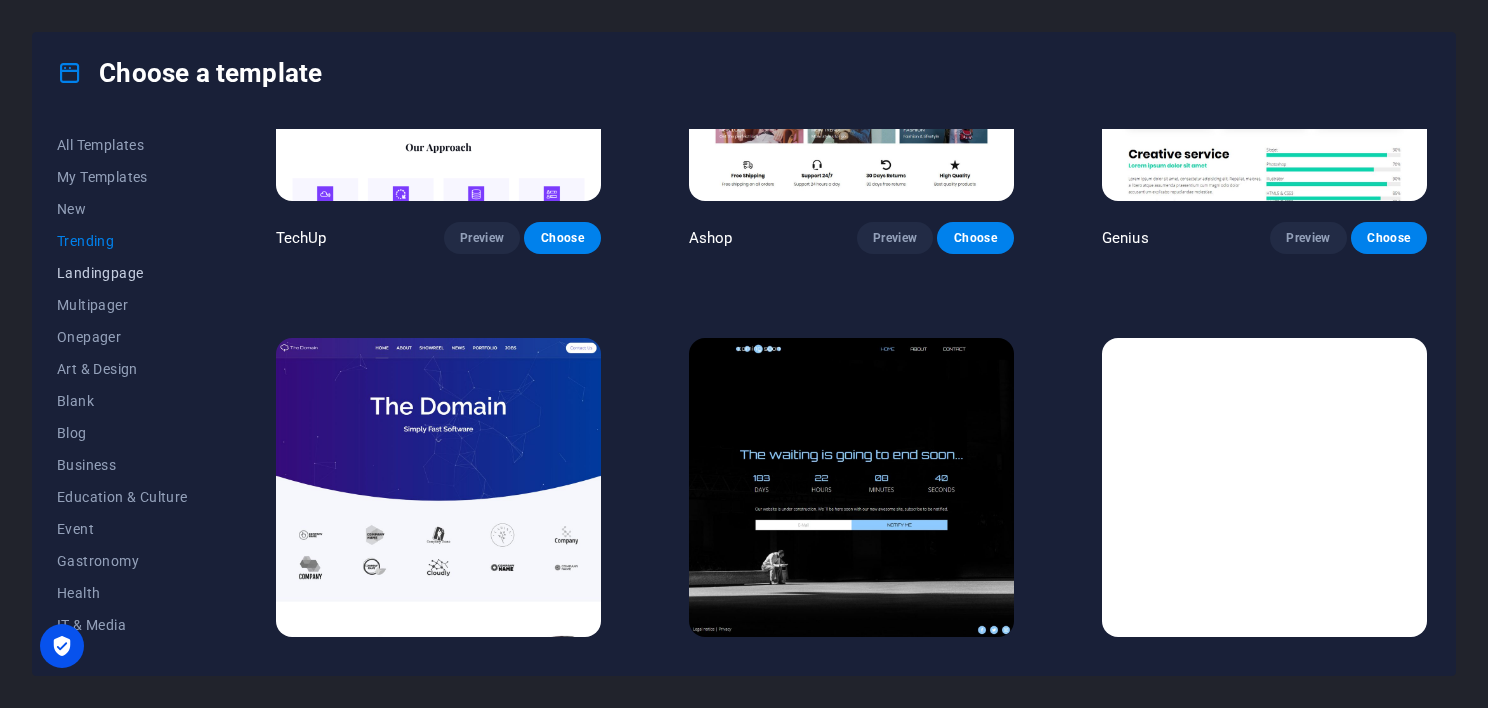 click on "Landingpage" at bounding box center (122, 273) 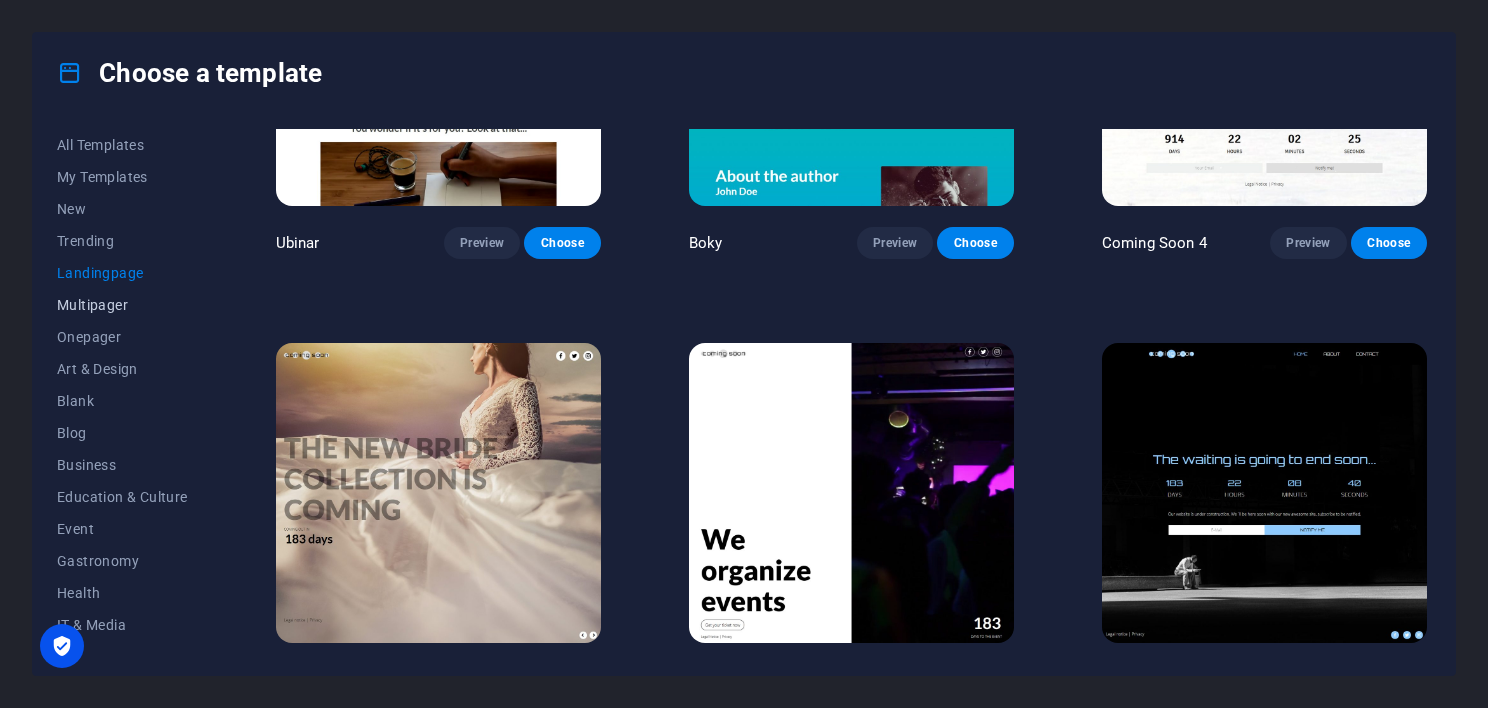 click on "Multipager" at bounding box center [122, 305] 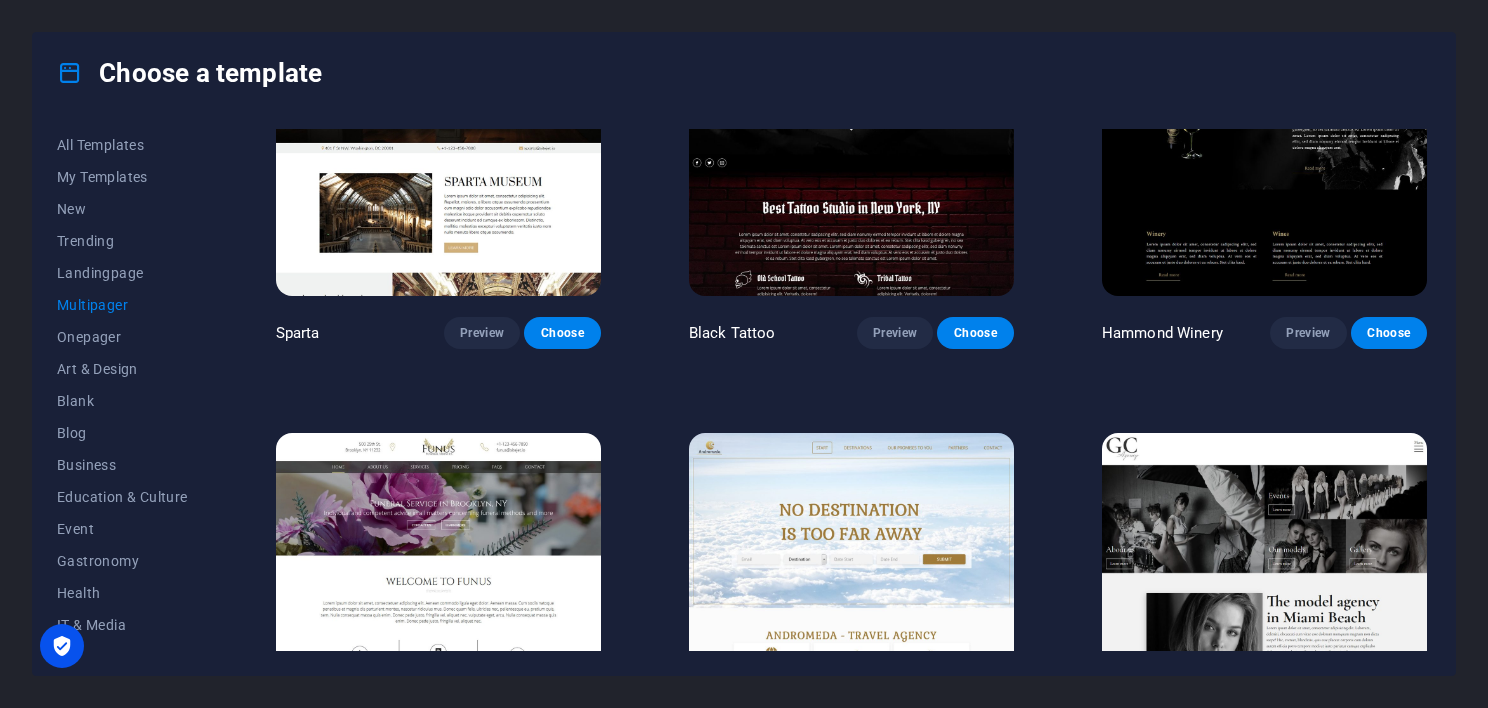 scroll, scrollTop: 7512, scrollLeft: 0, axis: vertical 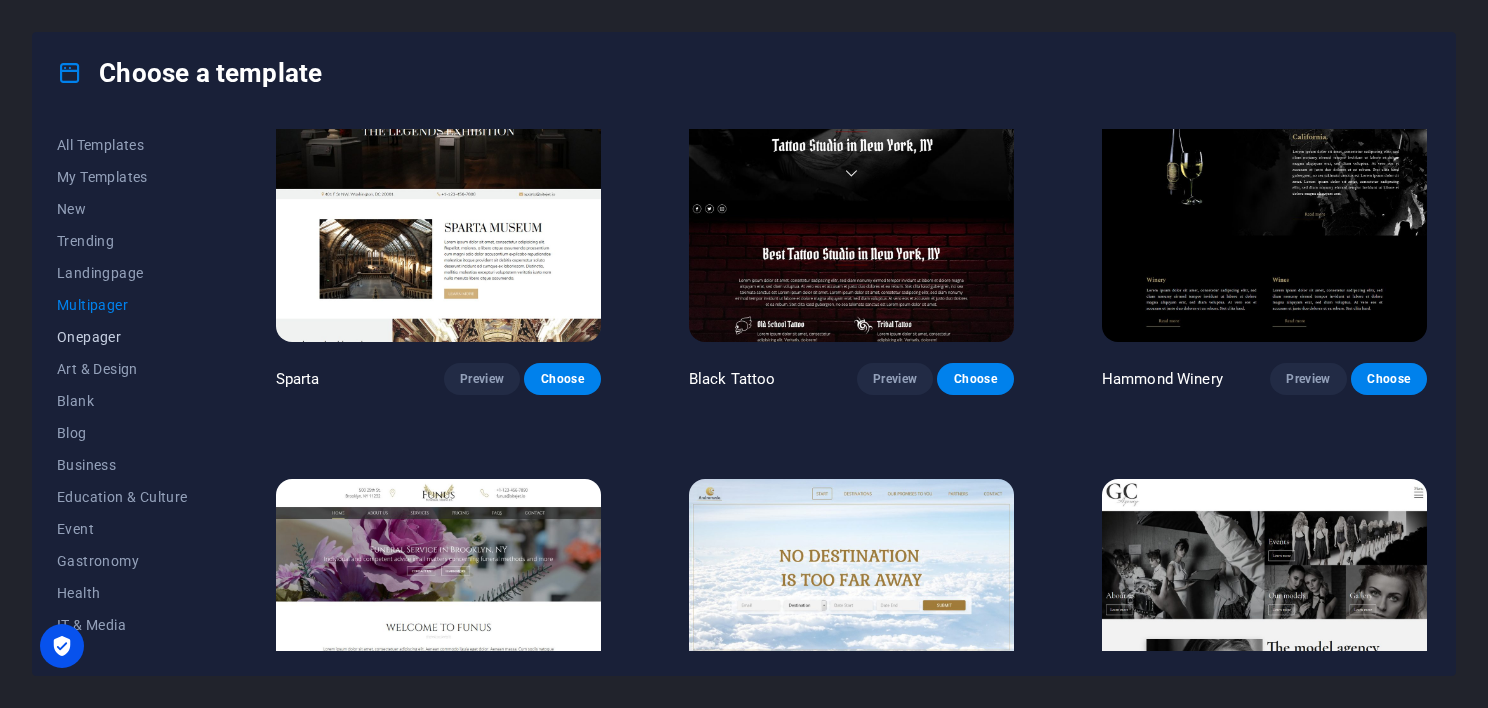 click on "Onepager" at bounding box center [122, 337] 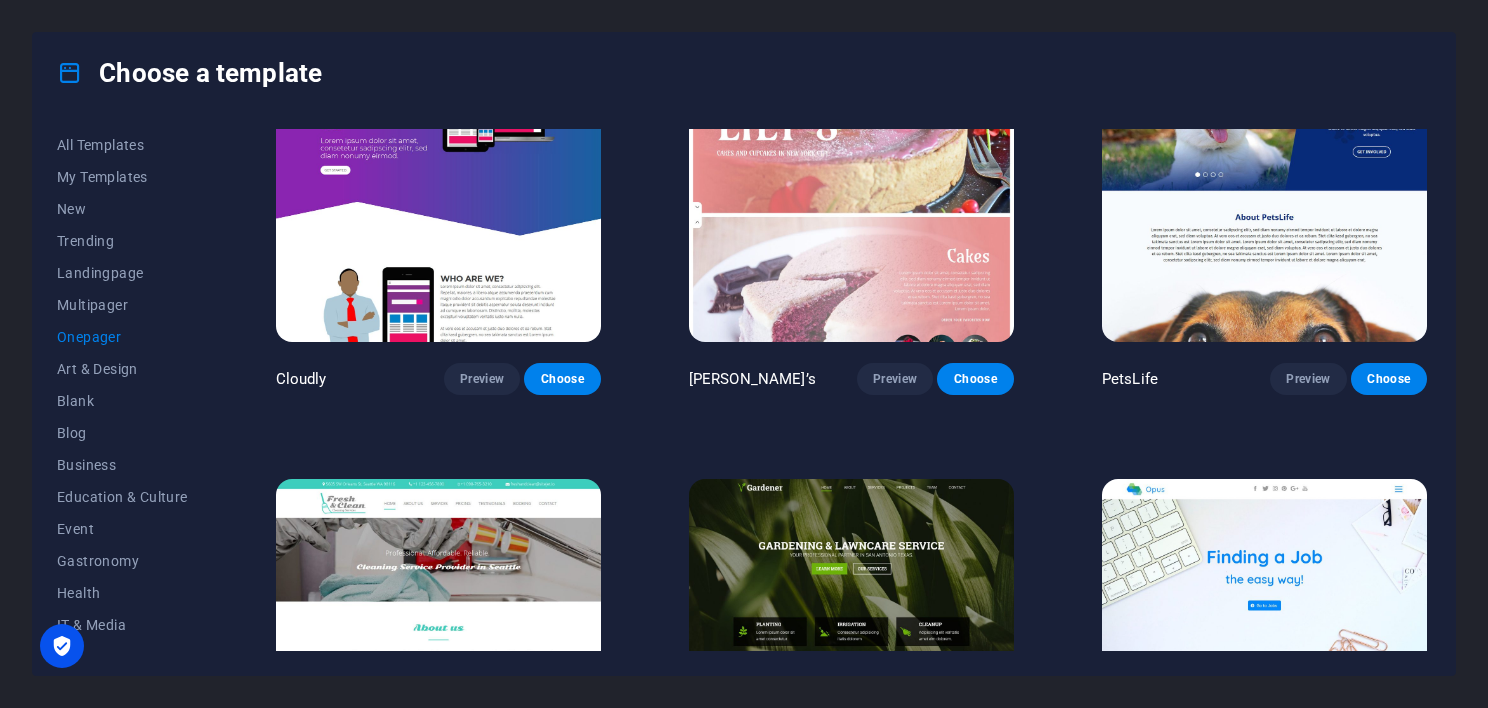 scroll, scrollTop: 7512, scrollLeft: 0, axis: vertical 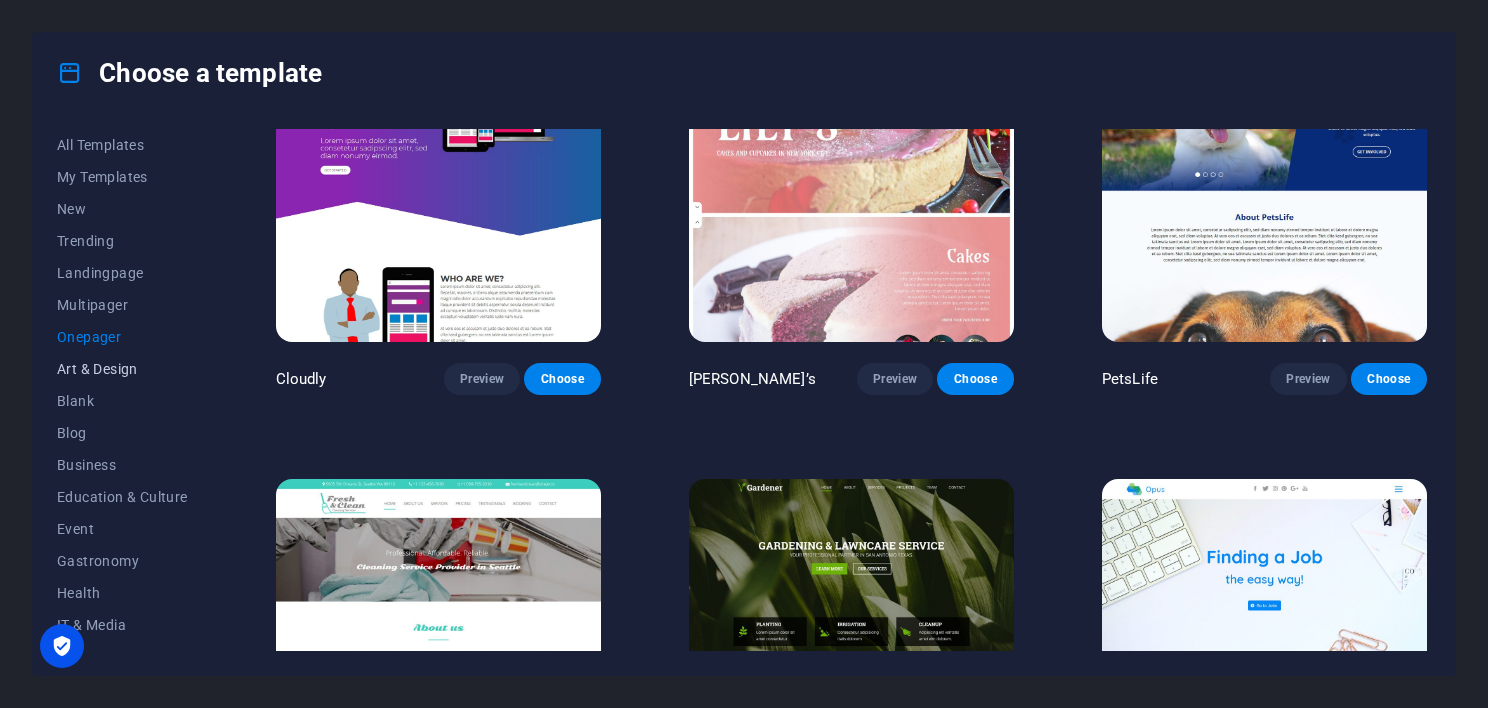 click on "Art & Design" at bounding box center [122, 369] 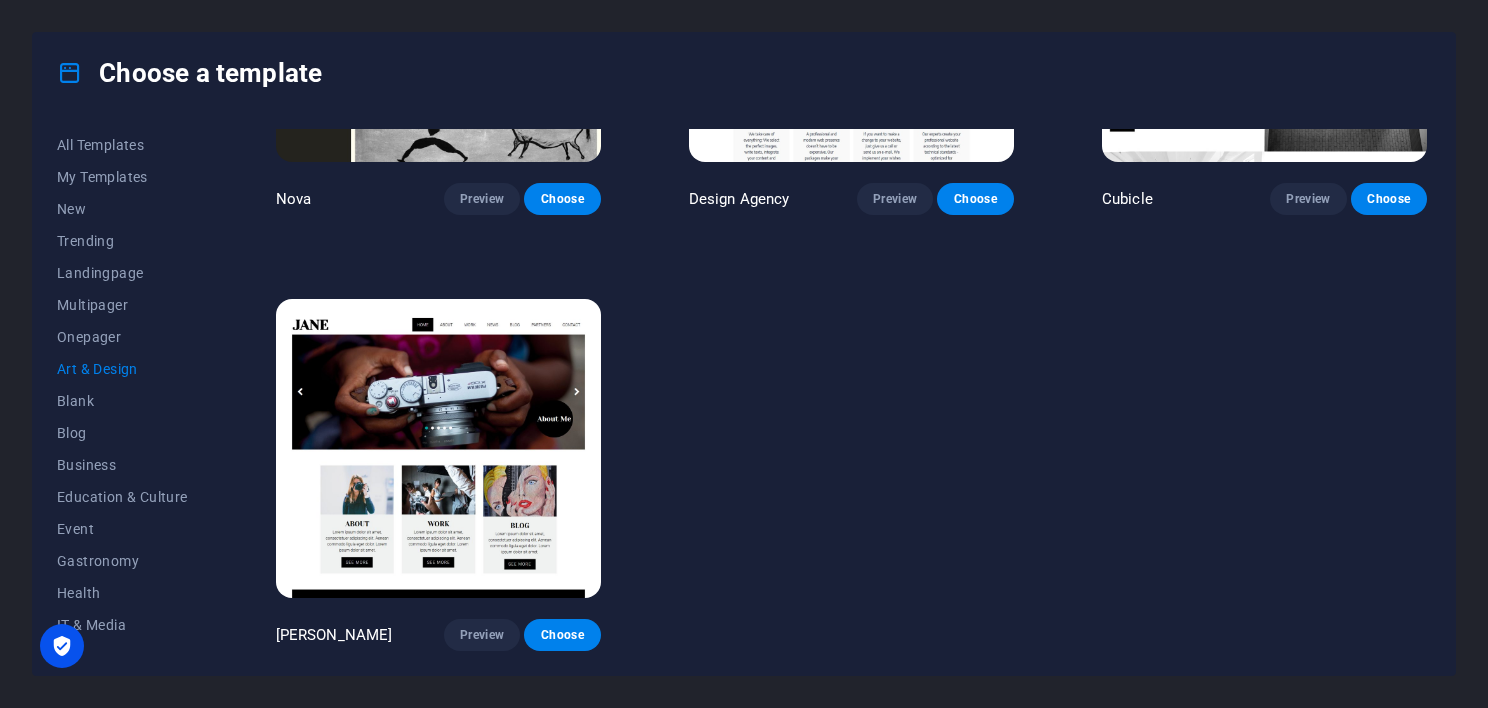 scroll, scrollTop: 2005, scrollLeft: 0, axis: vertical 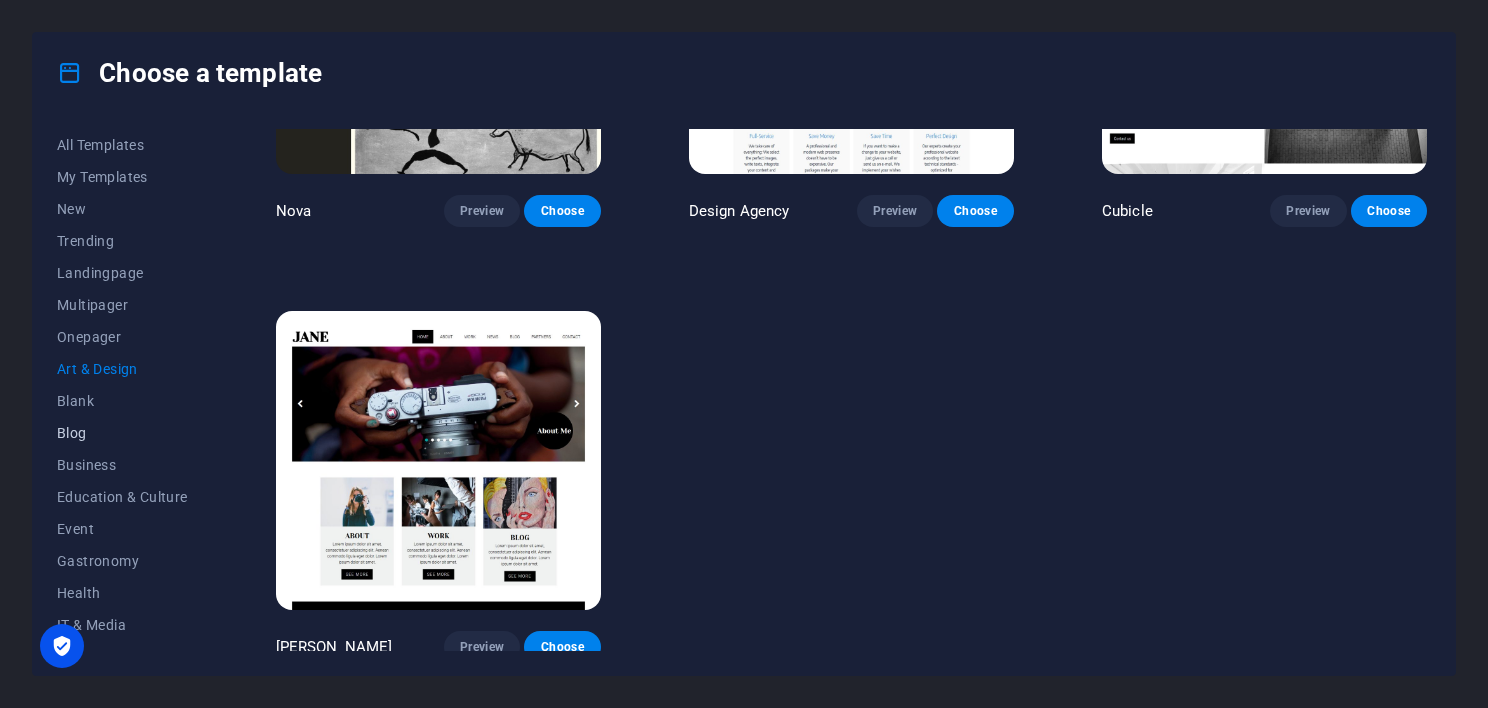click on "Blog" at bounding box center (122, 433) 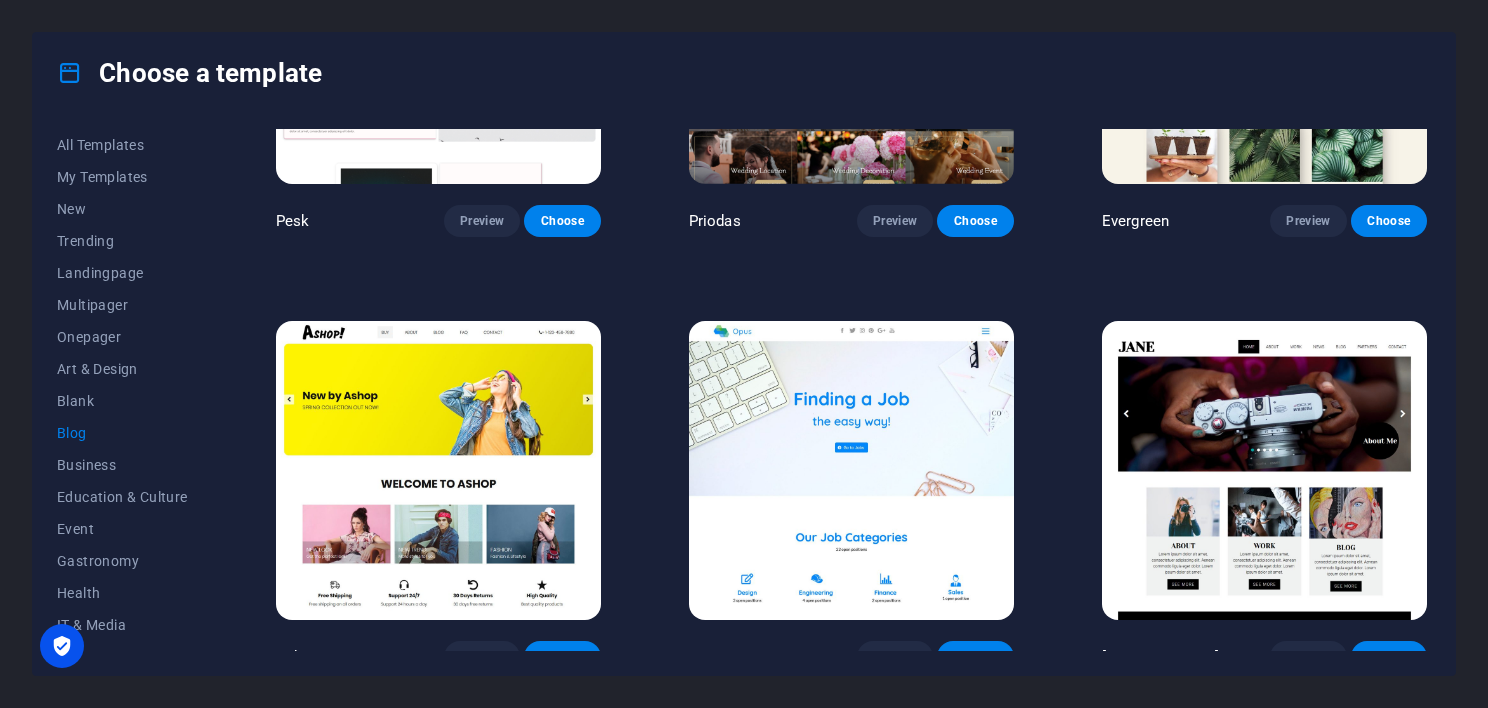 scroll, scrollTop: 2874, scrollLeft: 0, axis: vertical 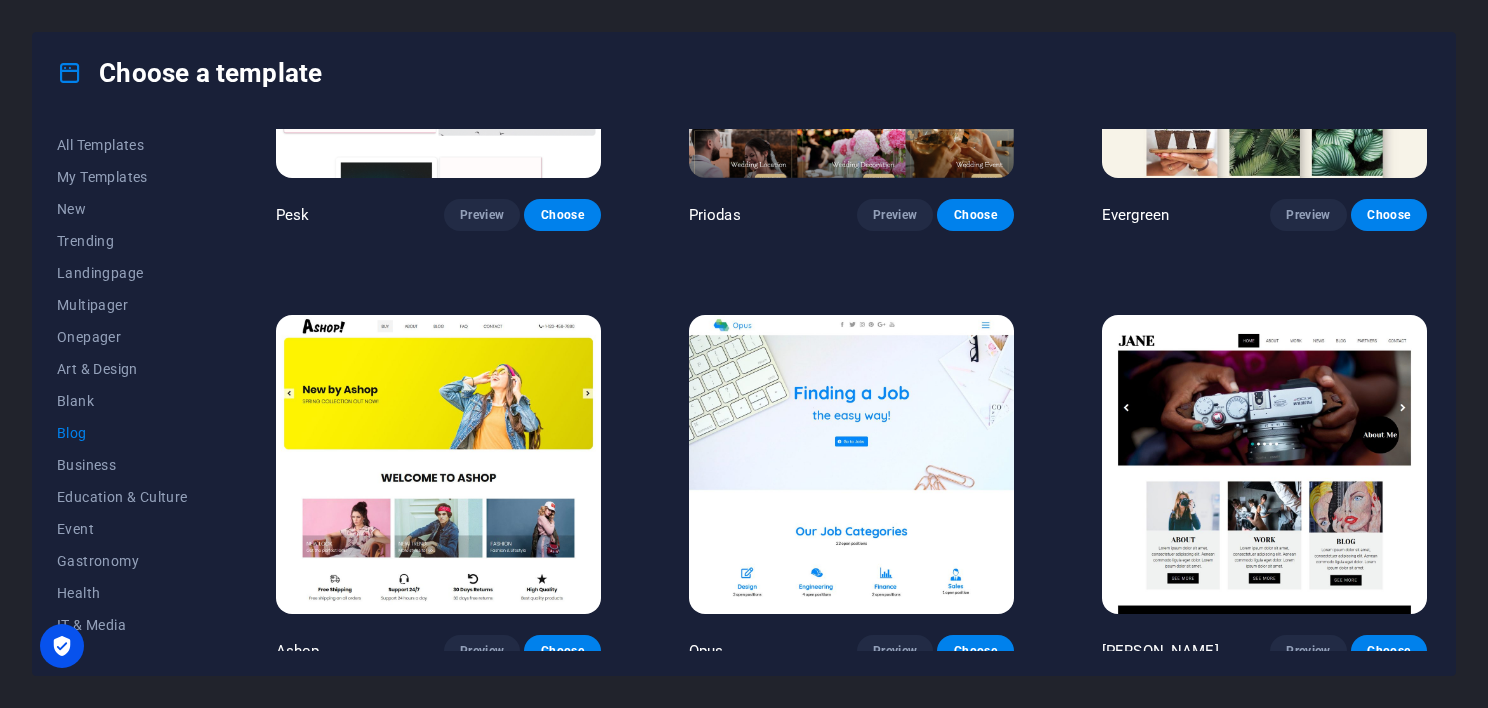 drag, startPoint x: 1431, startPoint y: 613, endPoint x: 1434, endPoint y: 543, distance: 70.064255 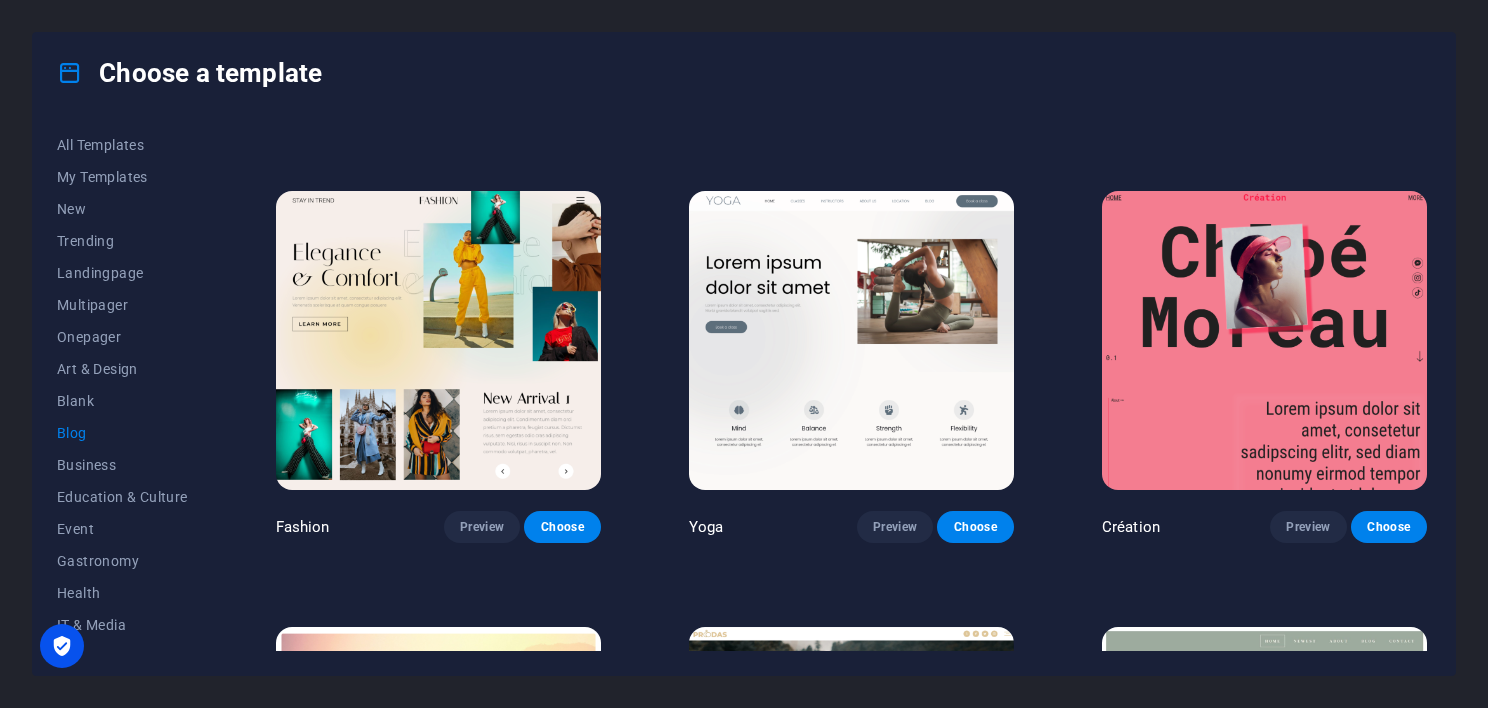 scroll, scrollTop: 2115, scrollLeft: 0, axis: vertical 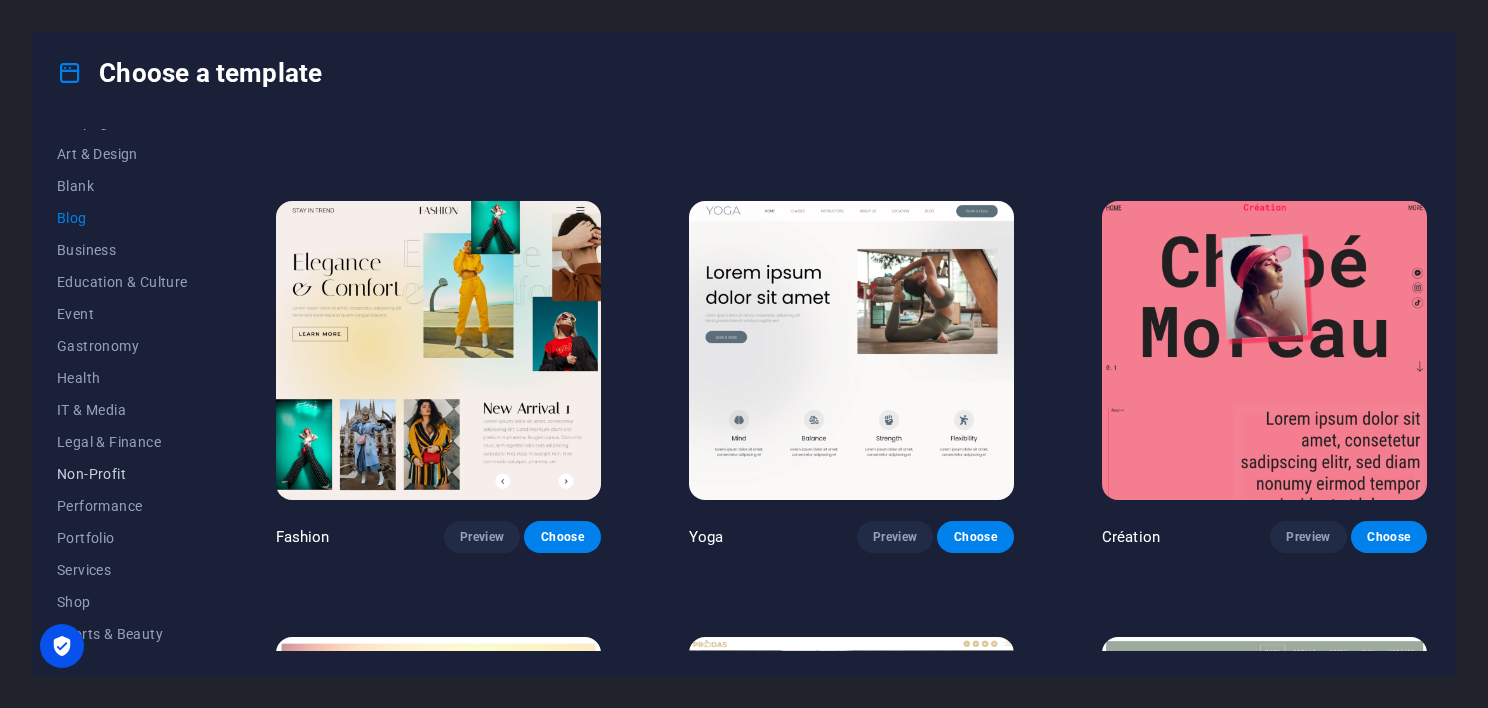 click on "Non-Profit" at bounding box center [122, 474] 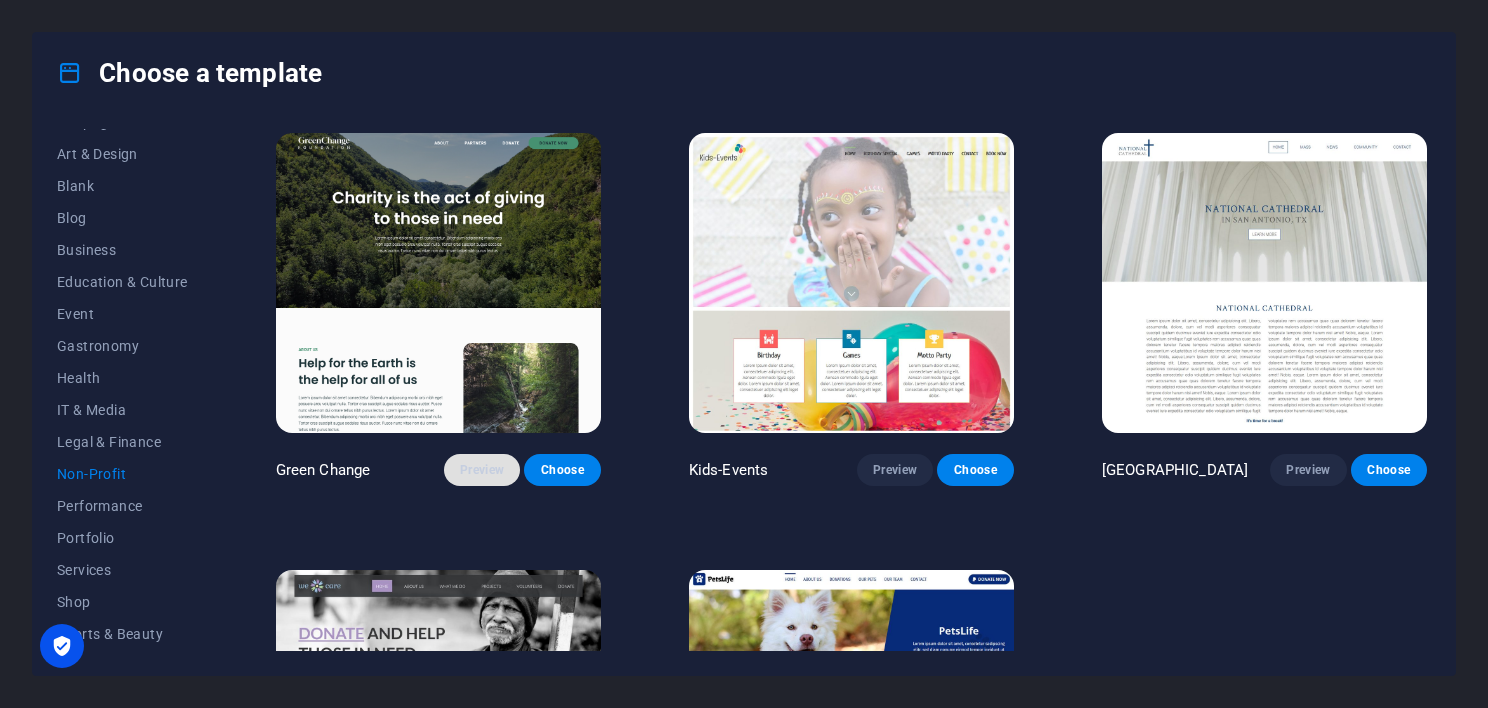 click on "Preview" at bounding box center (482, 470) 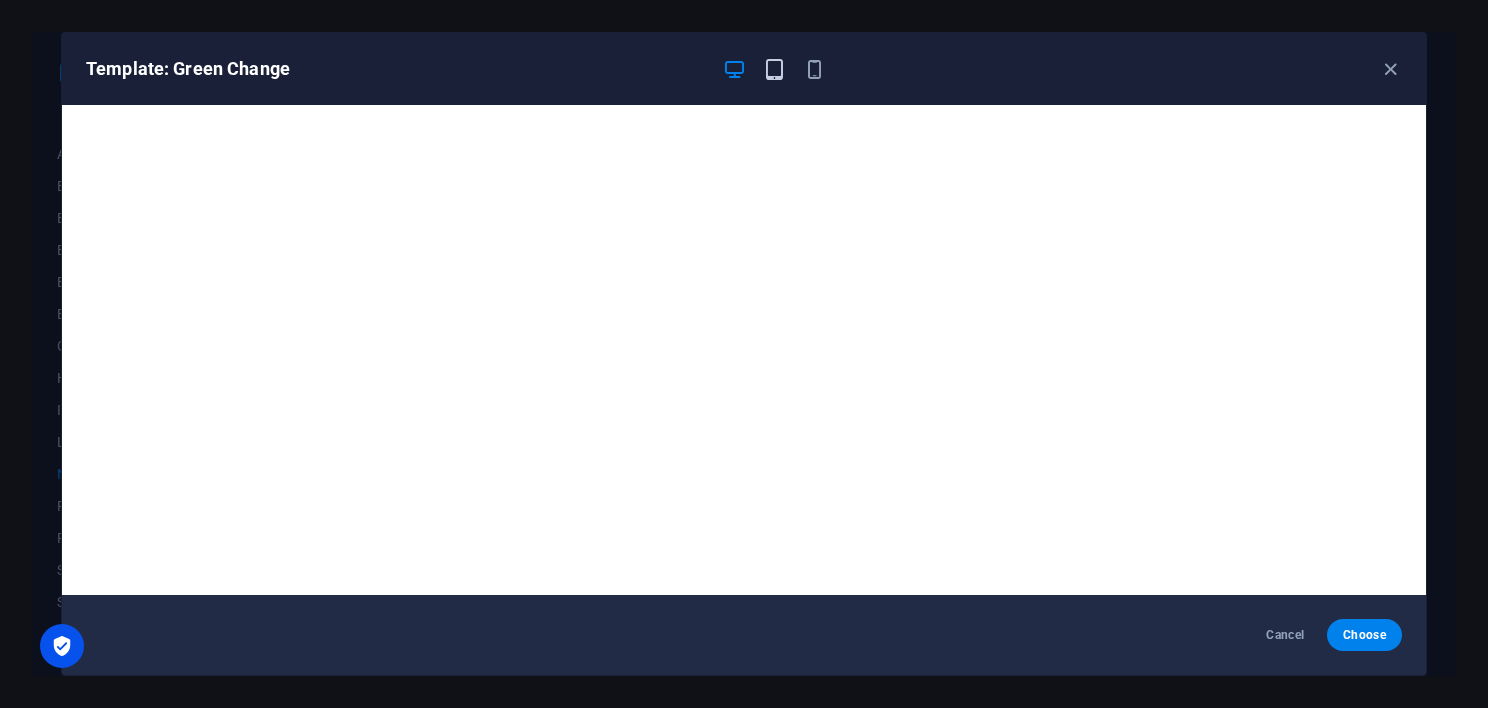 click at bounding box center (774, 69) 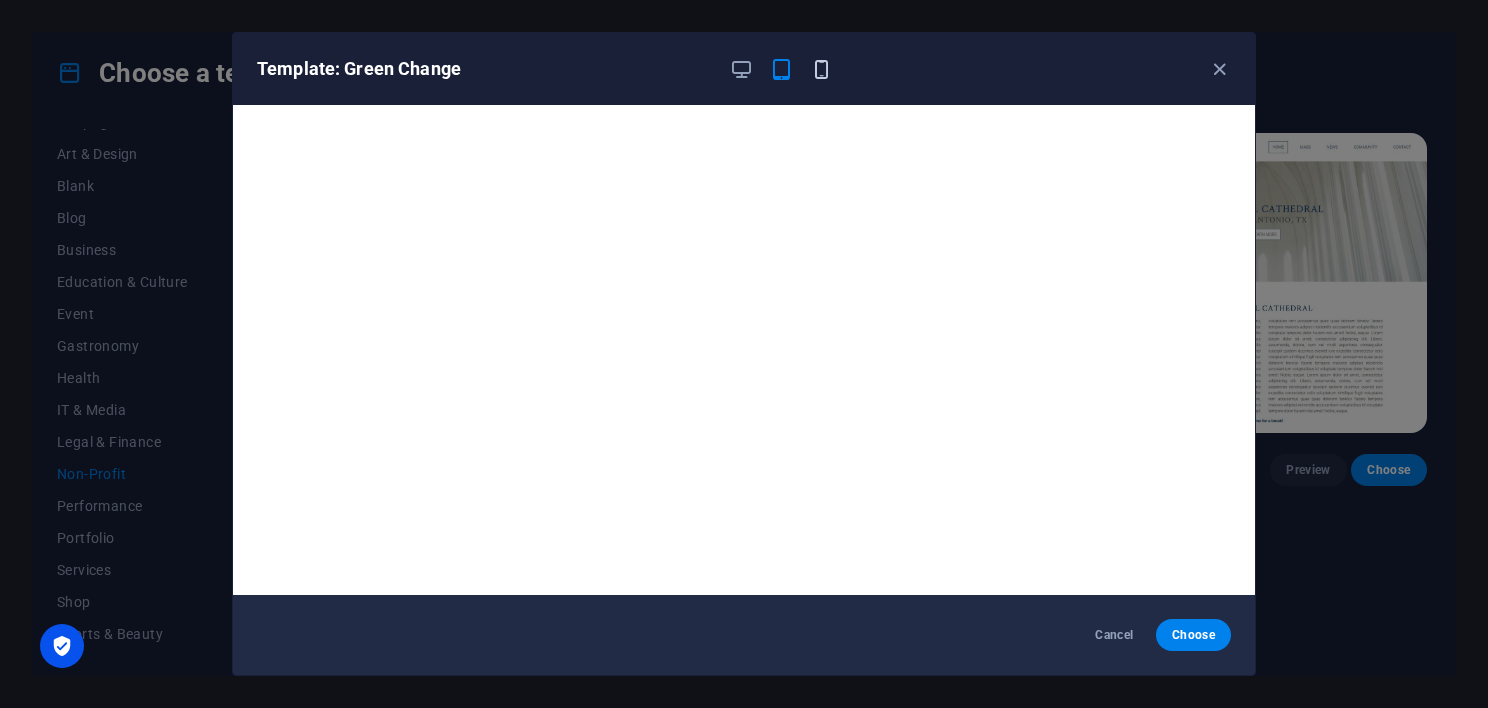 click at bounding box center [821, 69] 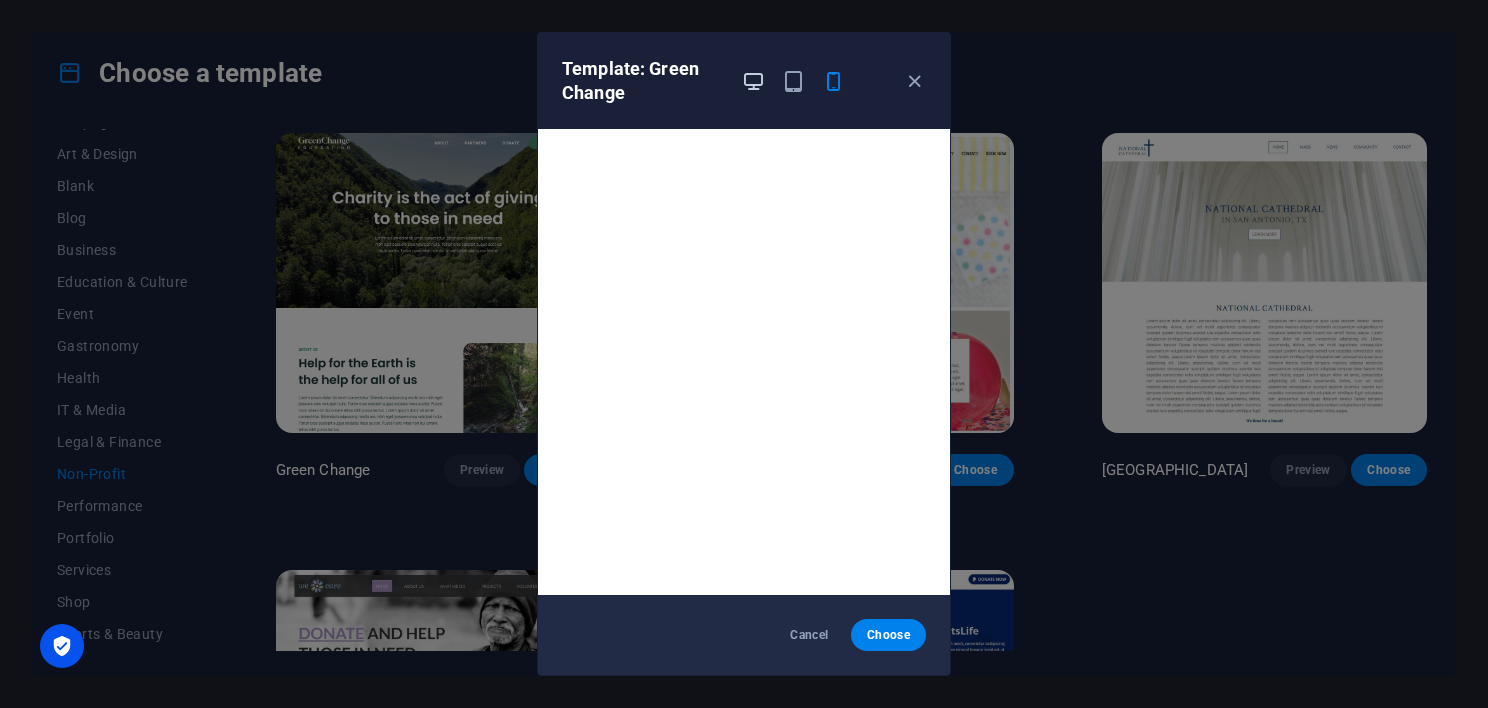 click at bounding box center (753, 81) 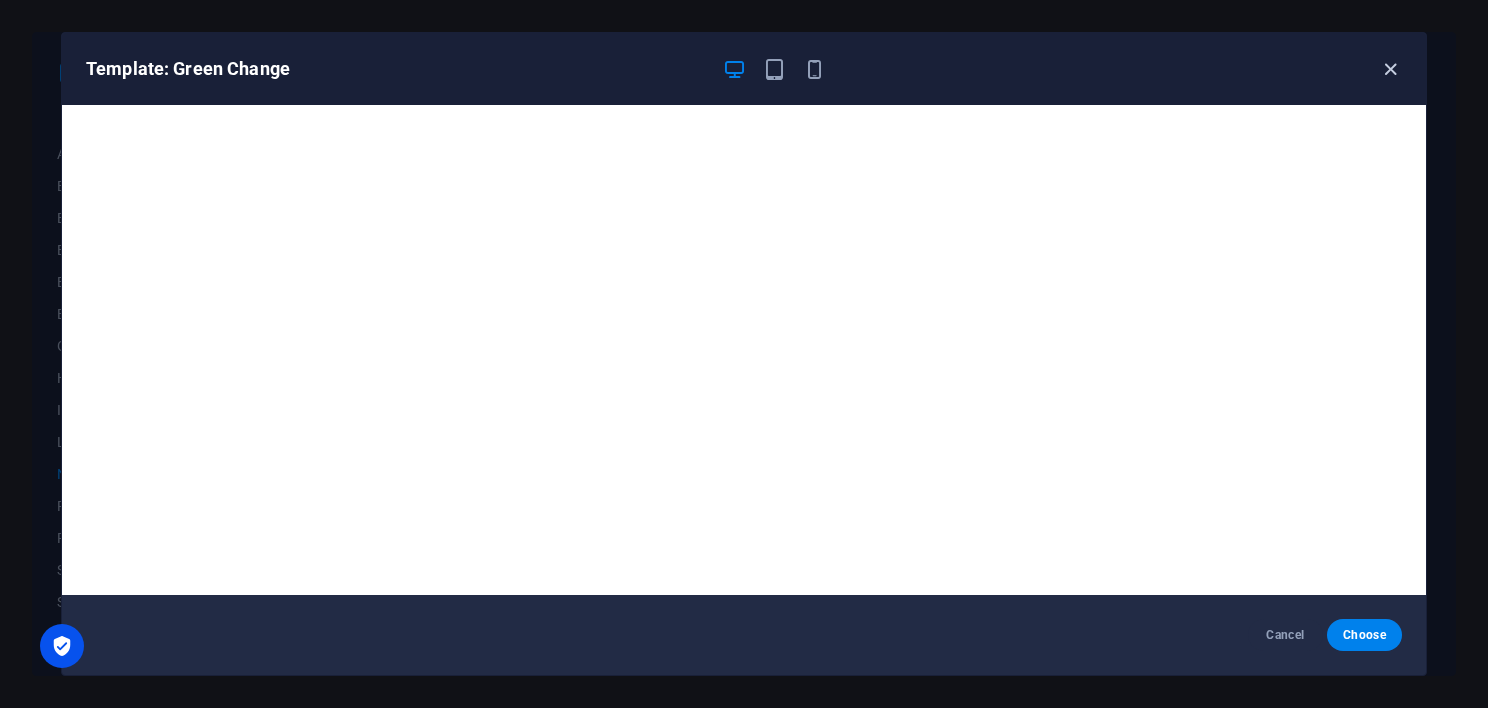 click at bounding box center (1390, 69) 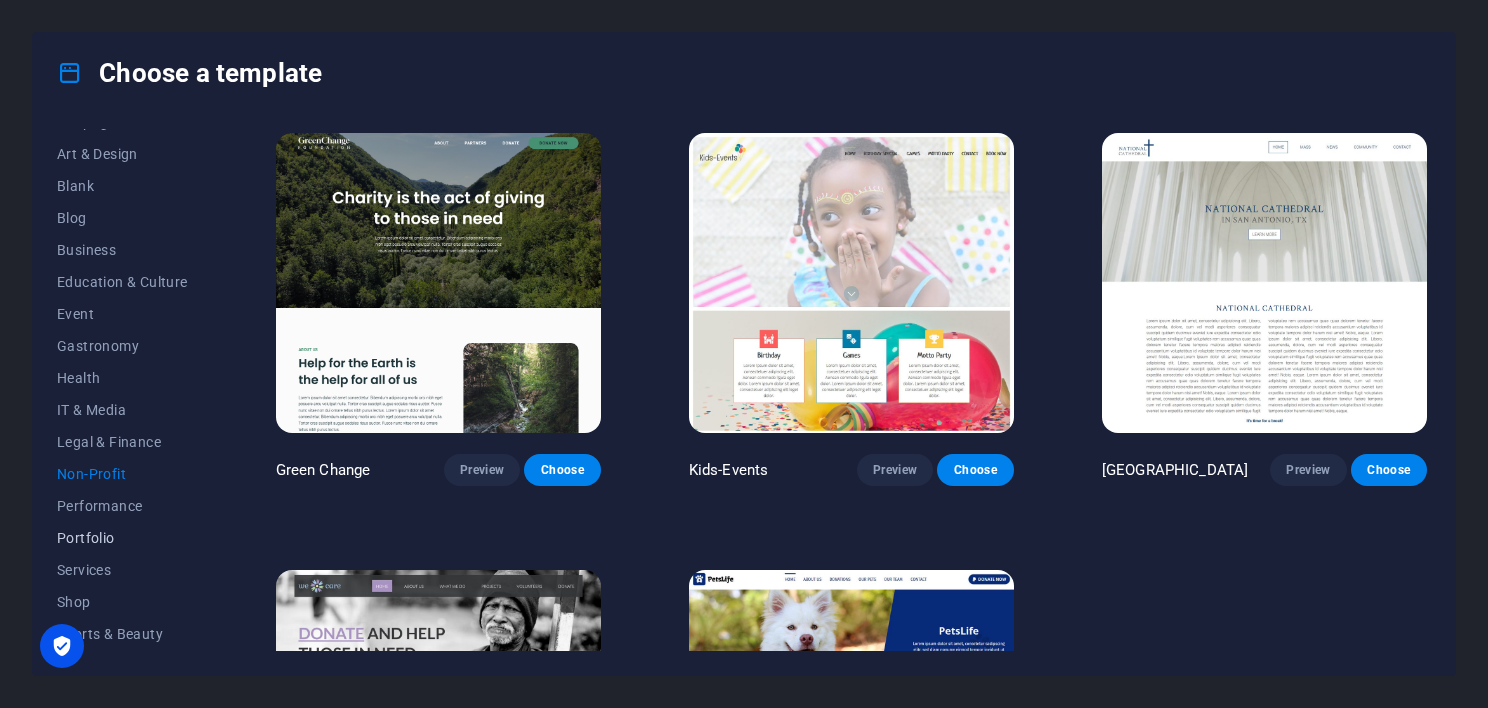 click on "Portfolio" at bounding box center (122, 538) 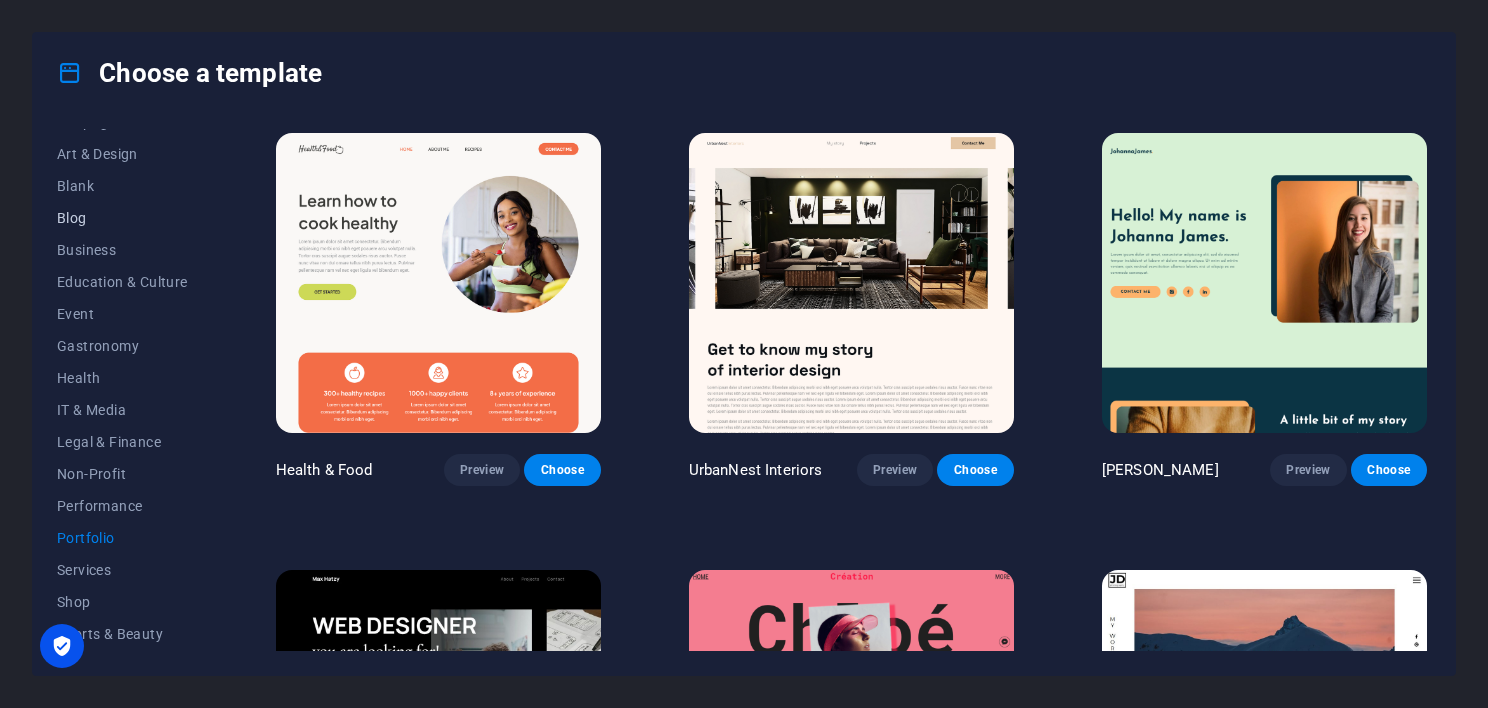 click on "Blog" at bounding box center (122, 218) 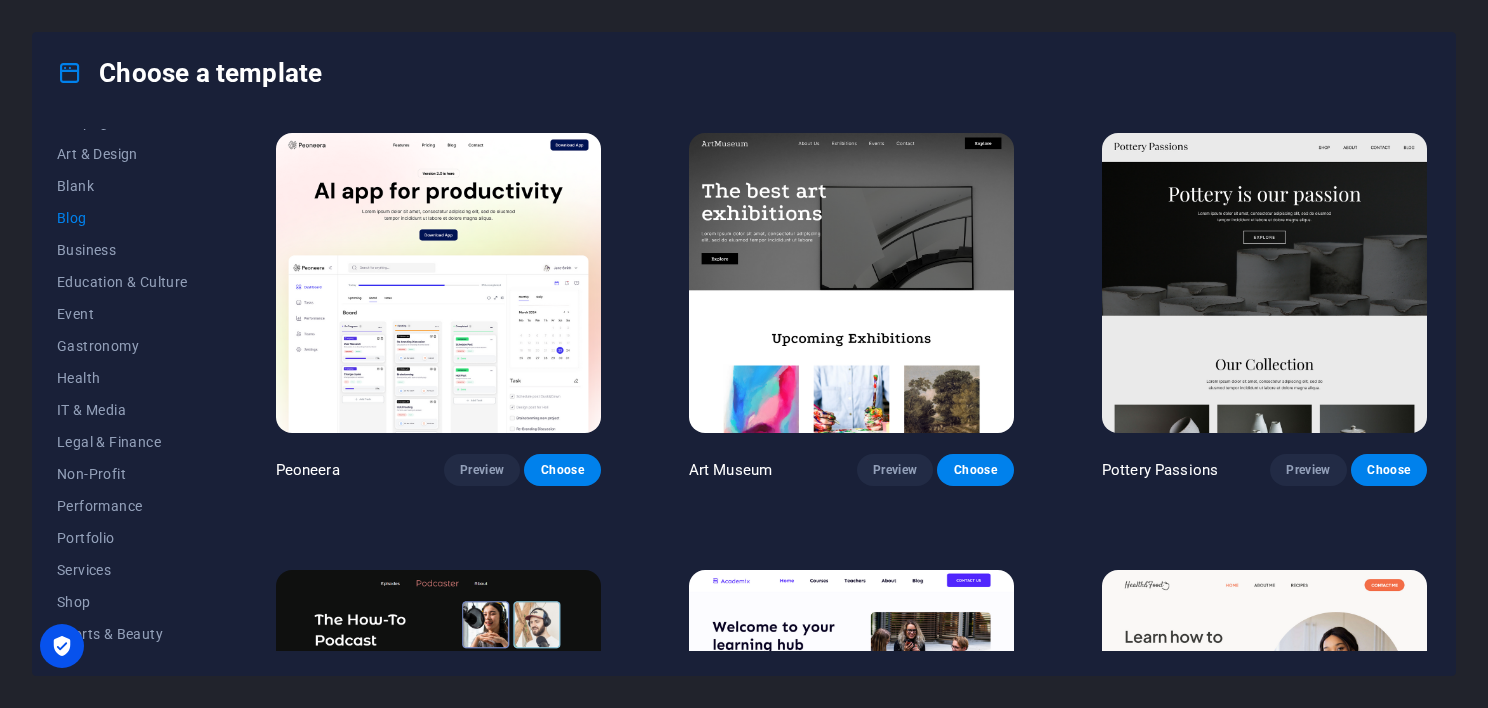 scroll, scrollTop: 456, scrollLeft: 0, axis: vertical 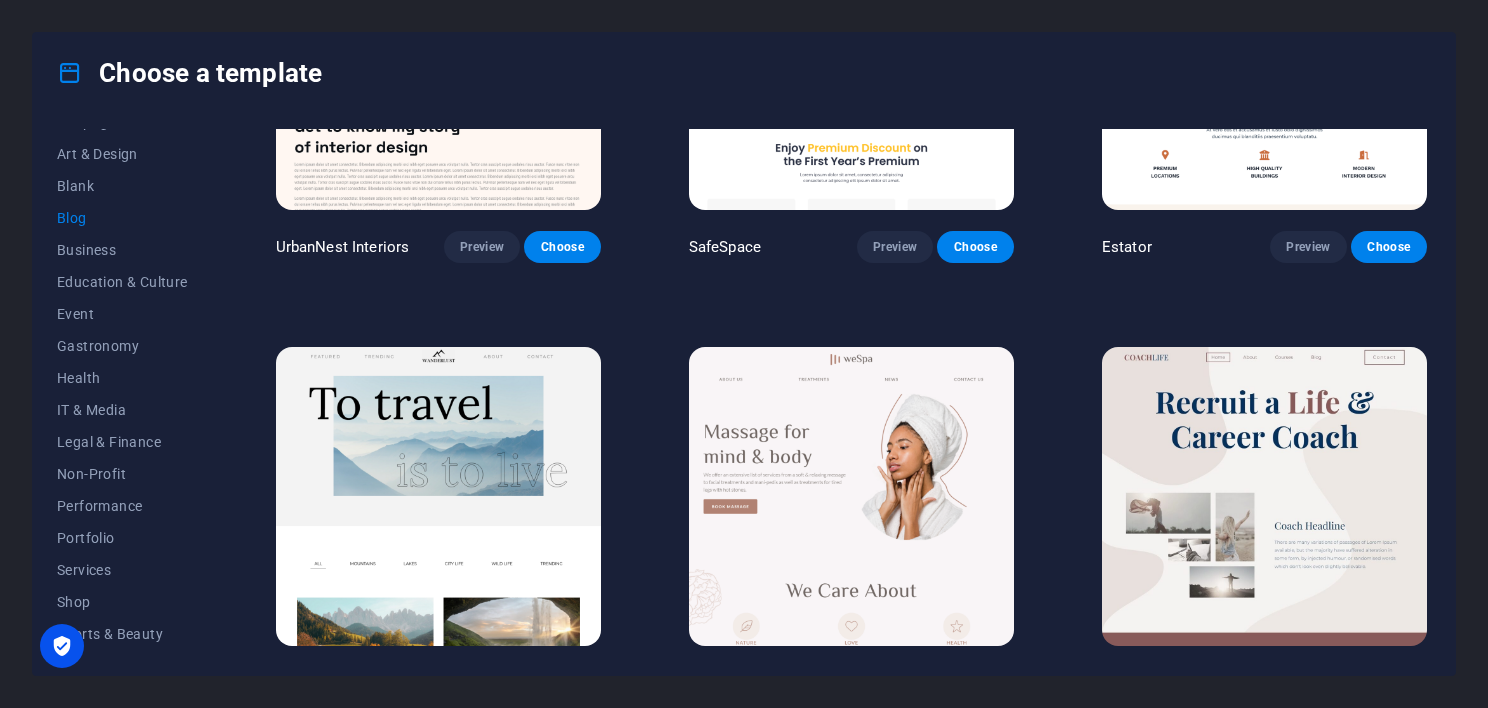 click on "Blog" at bounding box center (122, 218) 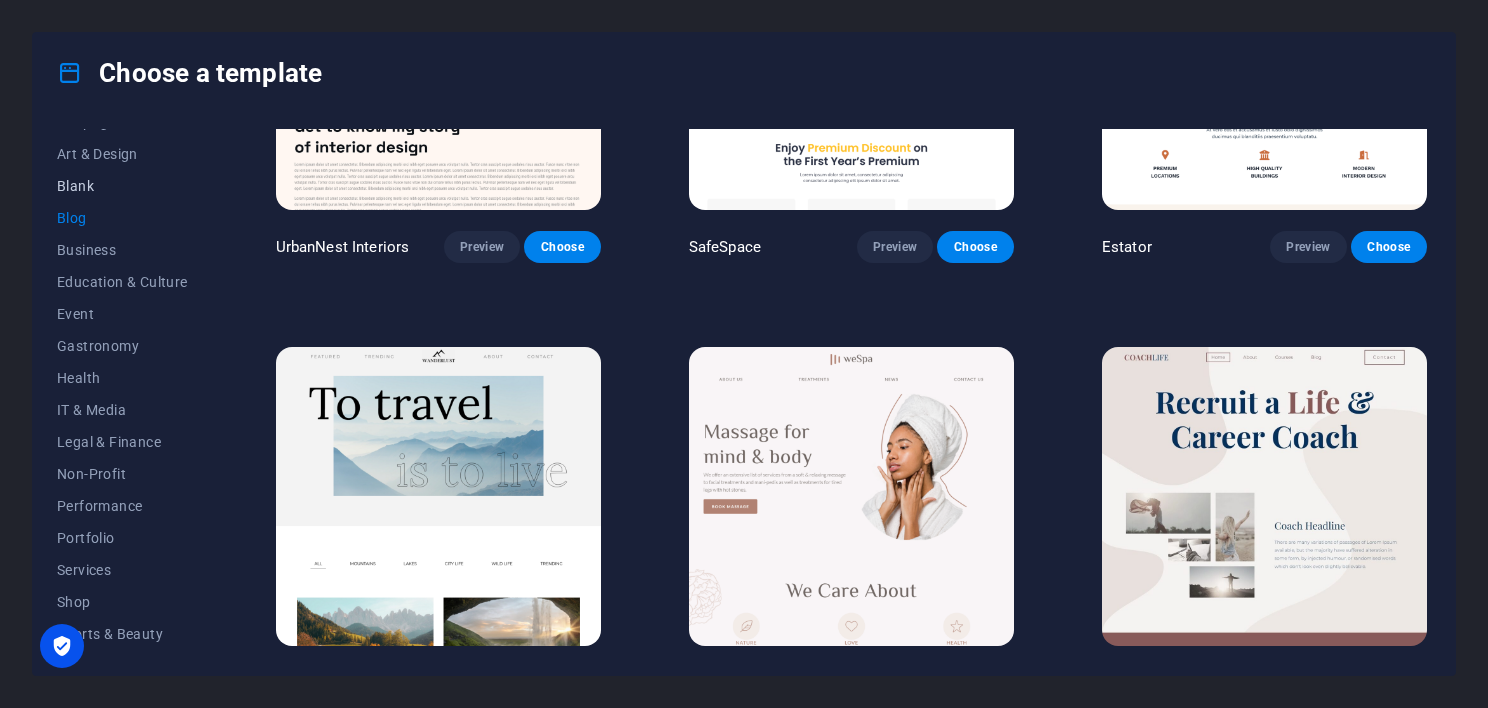 click on "Blank" at bounding box center (122, 186) 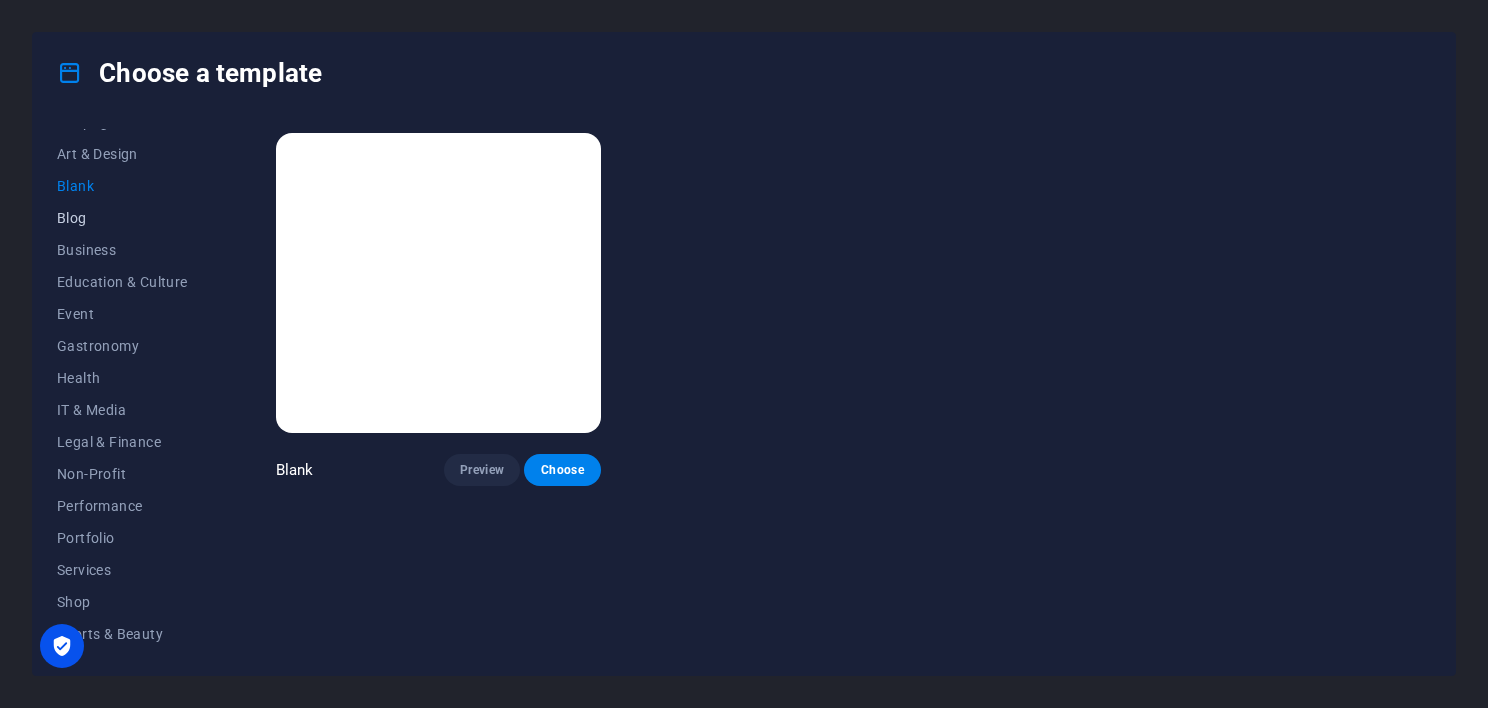 click on "Blog" at bounding box center [122, 218] 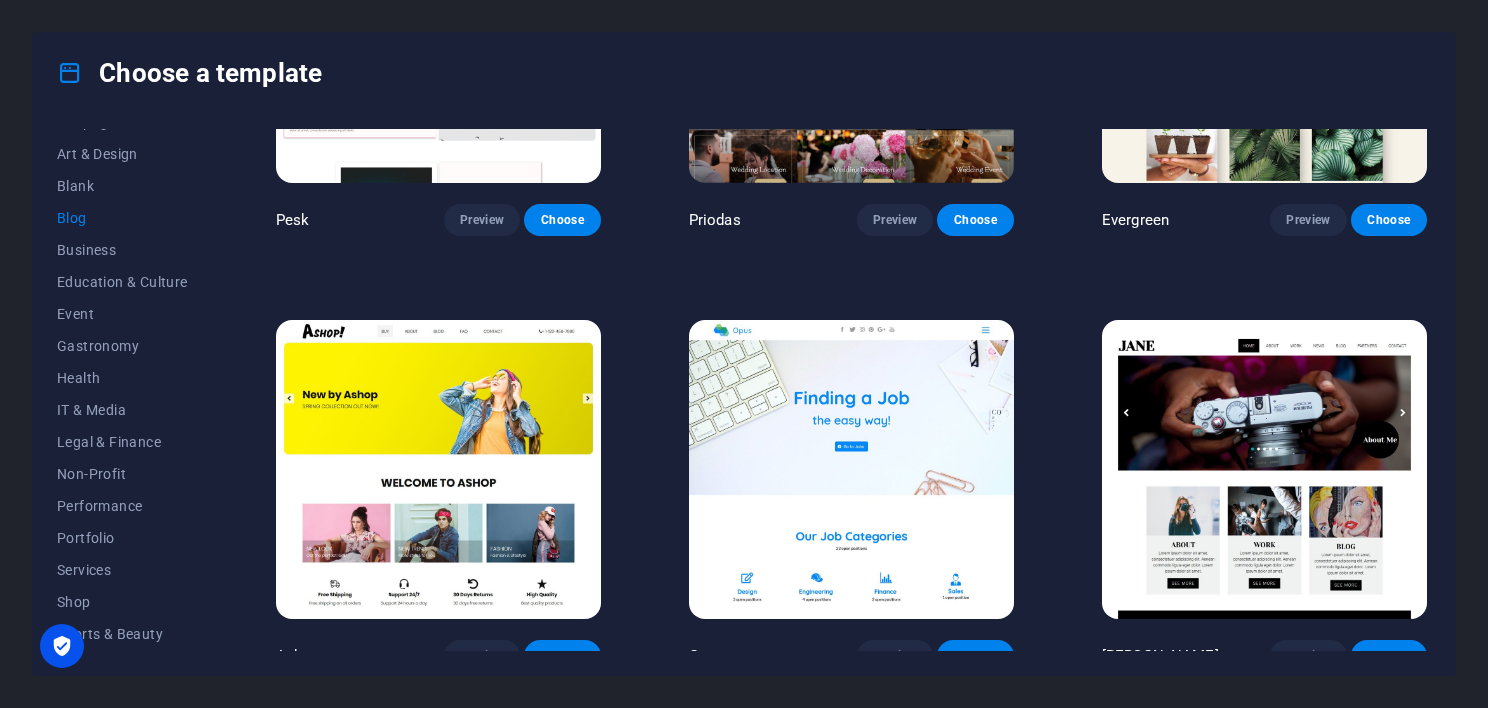 scroll, scrollTop: 2874, scrollLeft: 0, axis: vertical 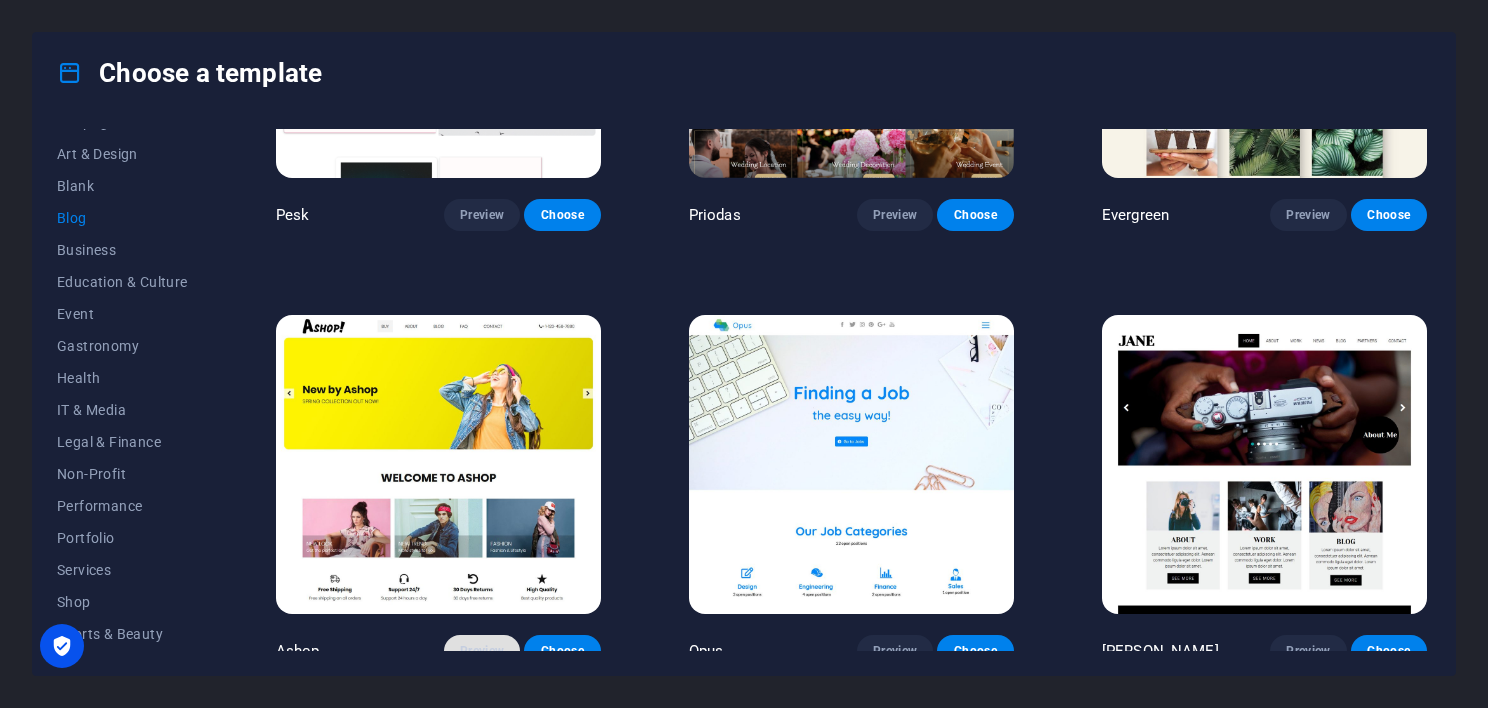 click on "Preview" at bounding box center [482, 651] 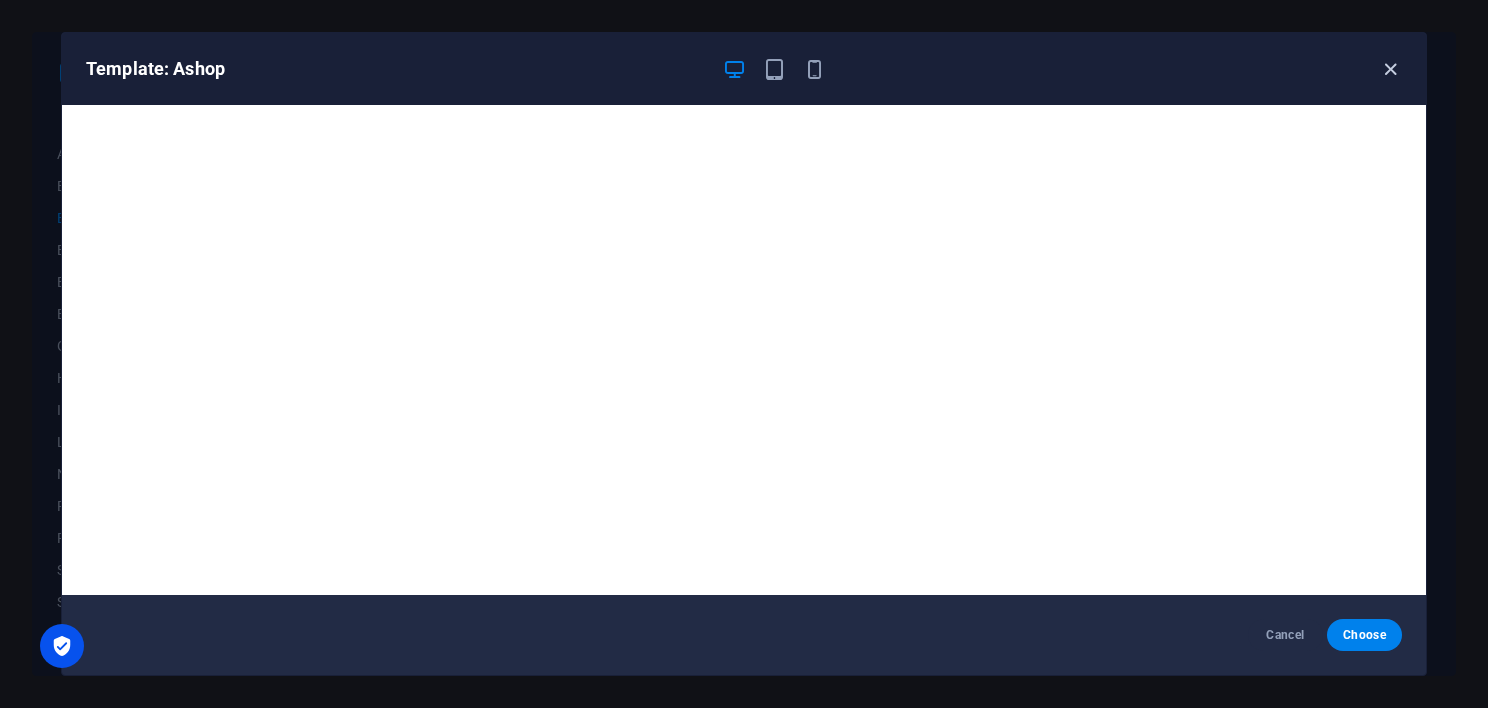 click at bounding box center (1390, 69) 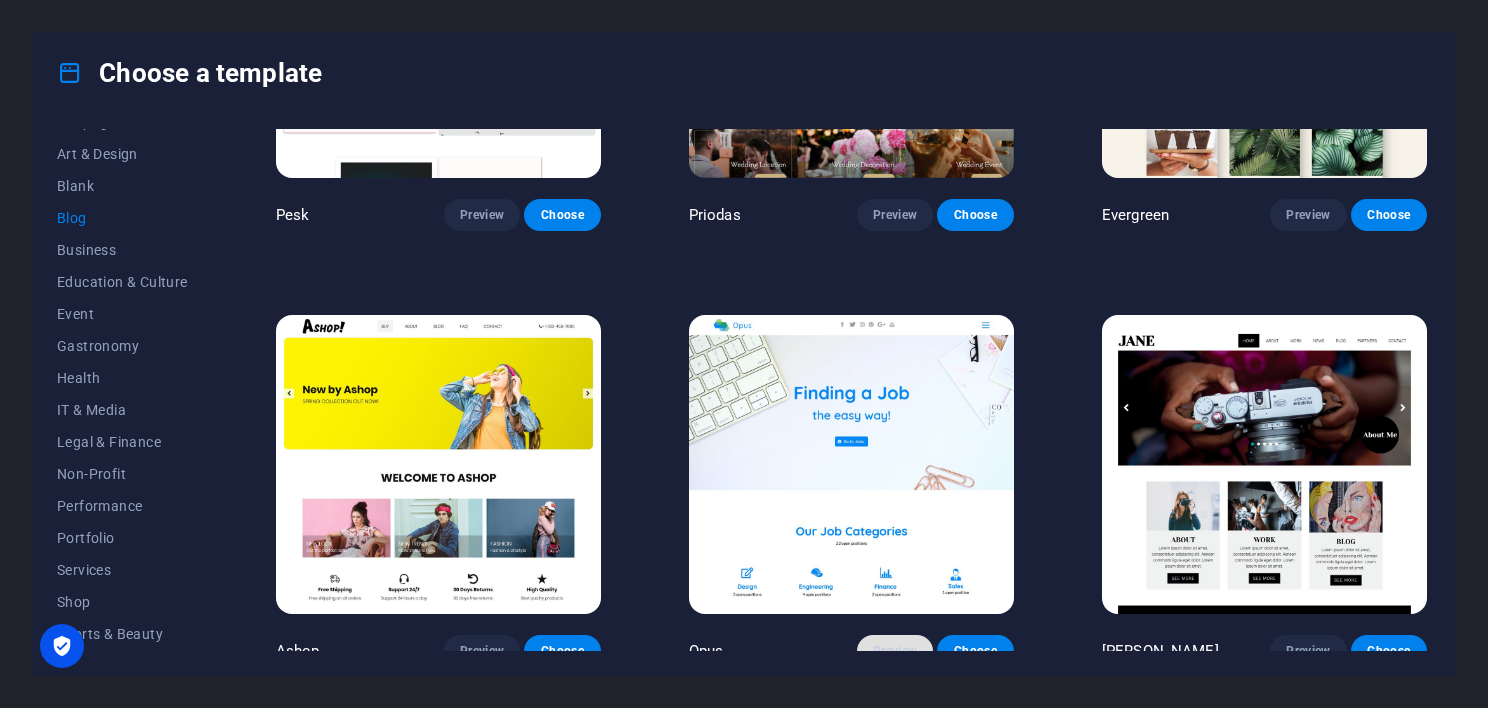 click on "Preview" at bounding box center (895, 651) 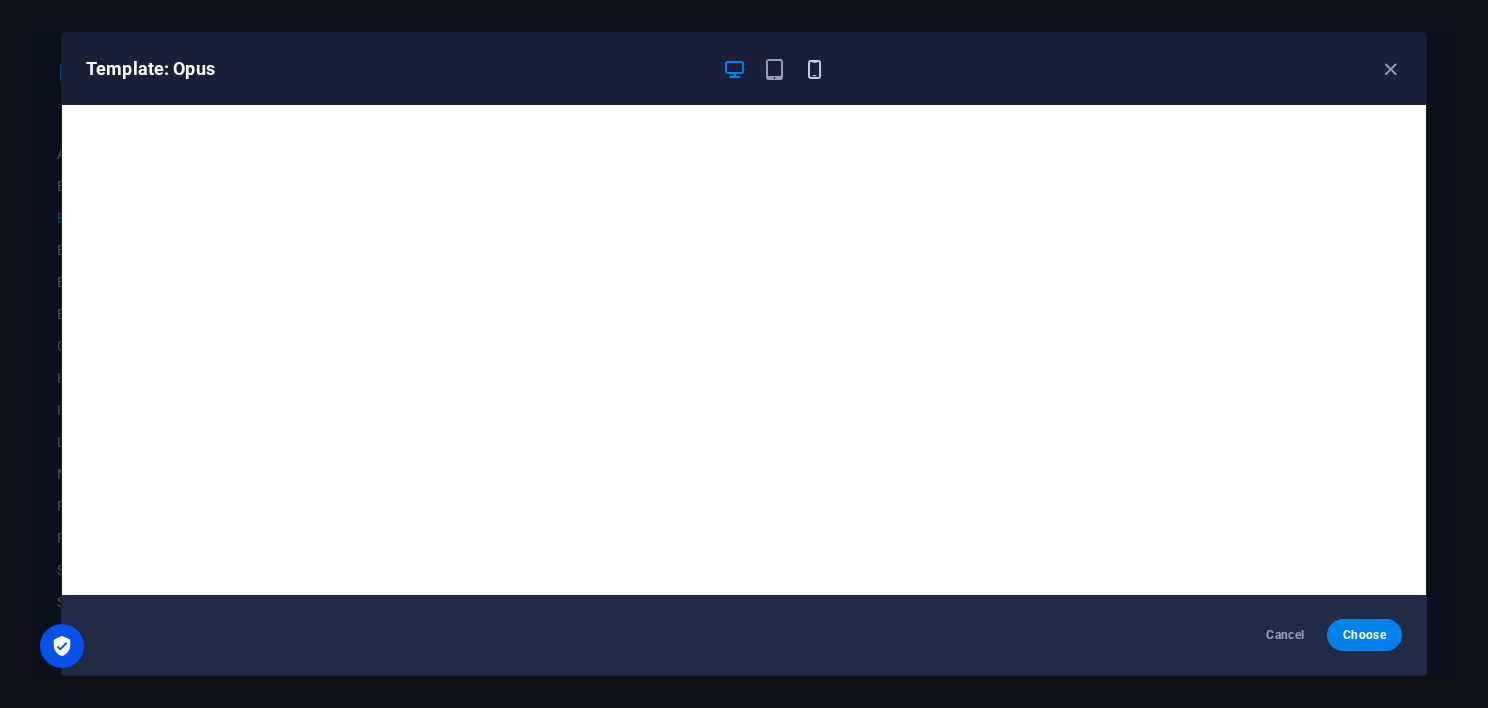 click at bounding box center (814, 69) 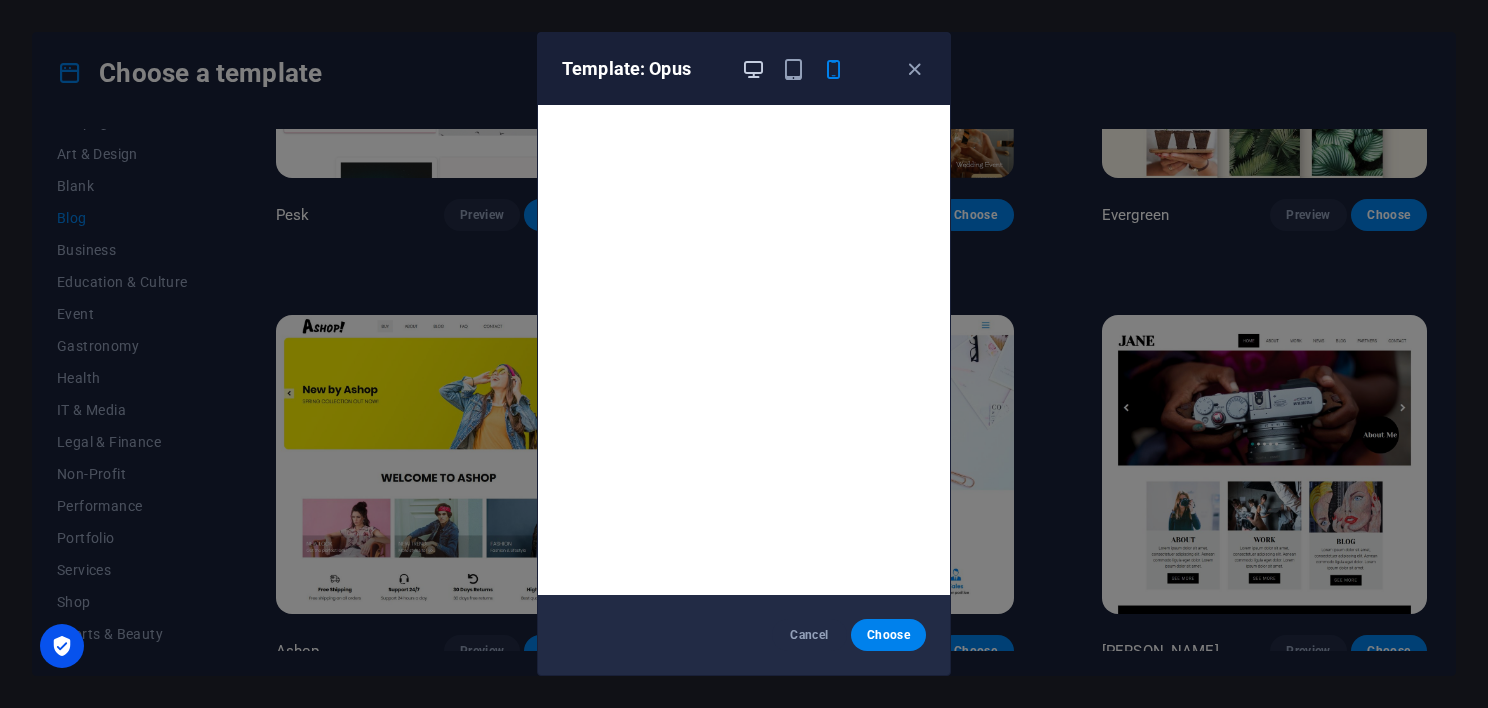 click at bounding box center [753, 69] 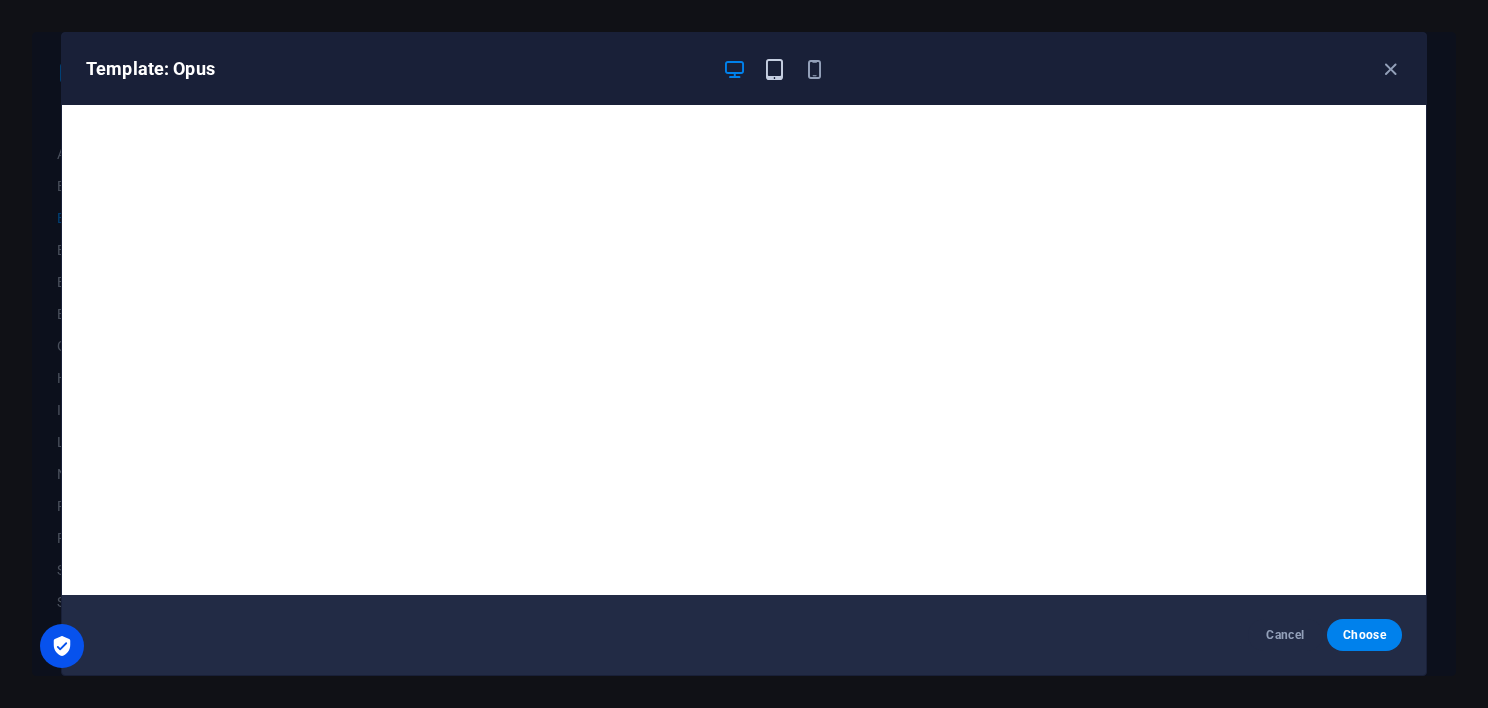 click at bounding box center (774, 69) 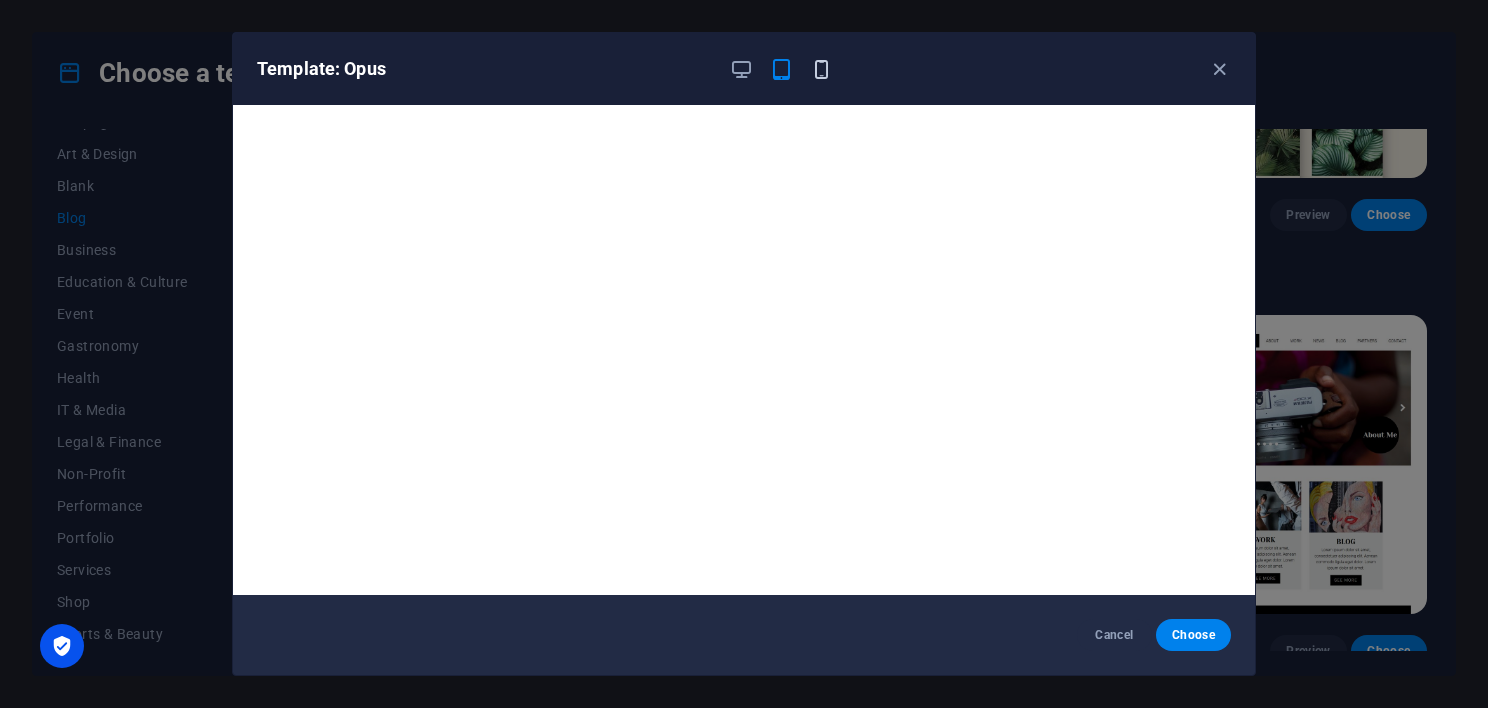 click at bounding box center [821, 69] 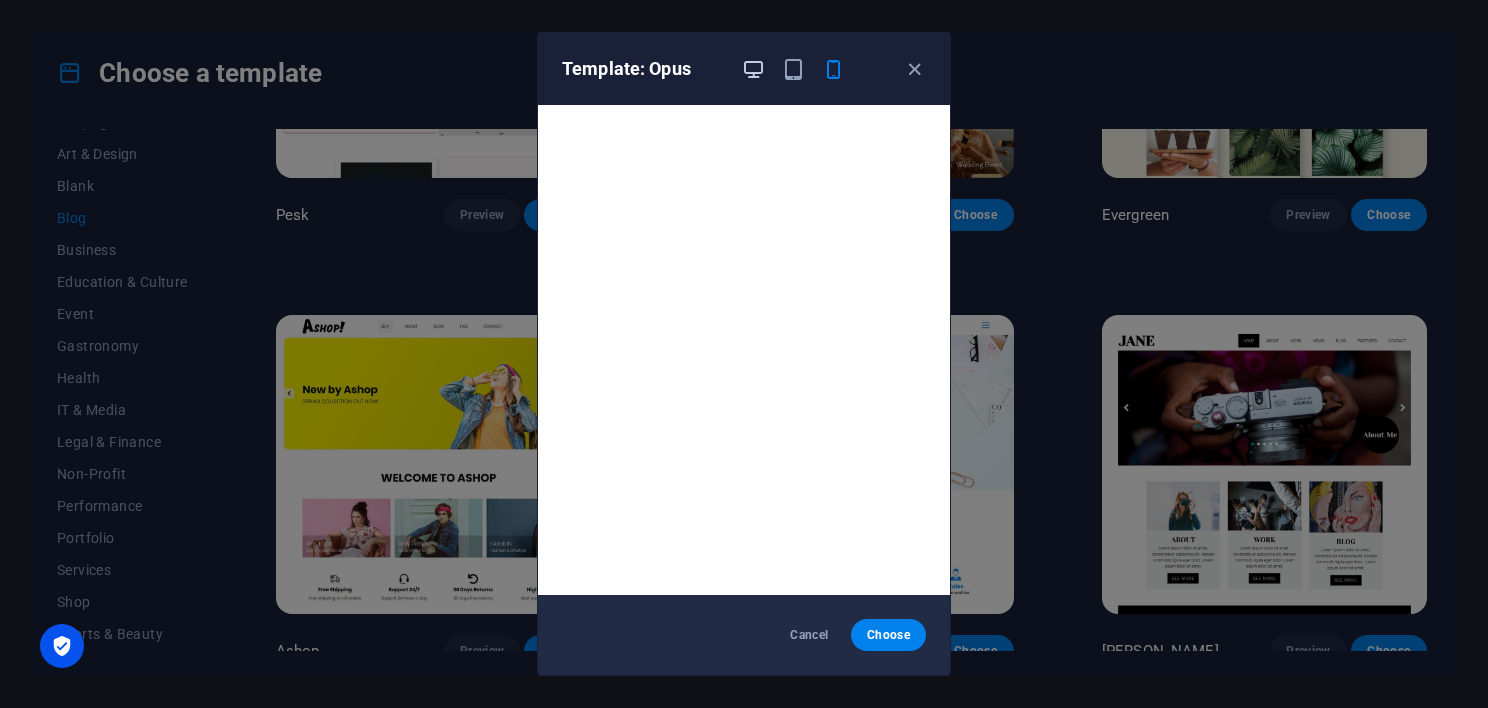 click at bounding box center (753, 69) 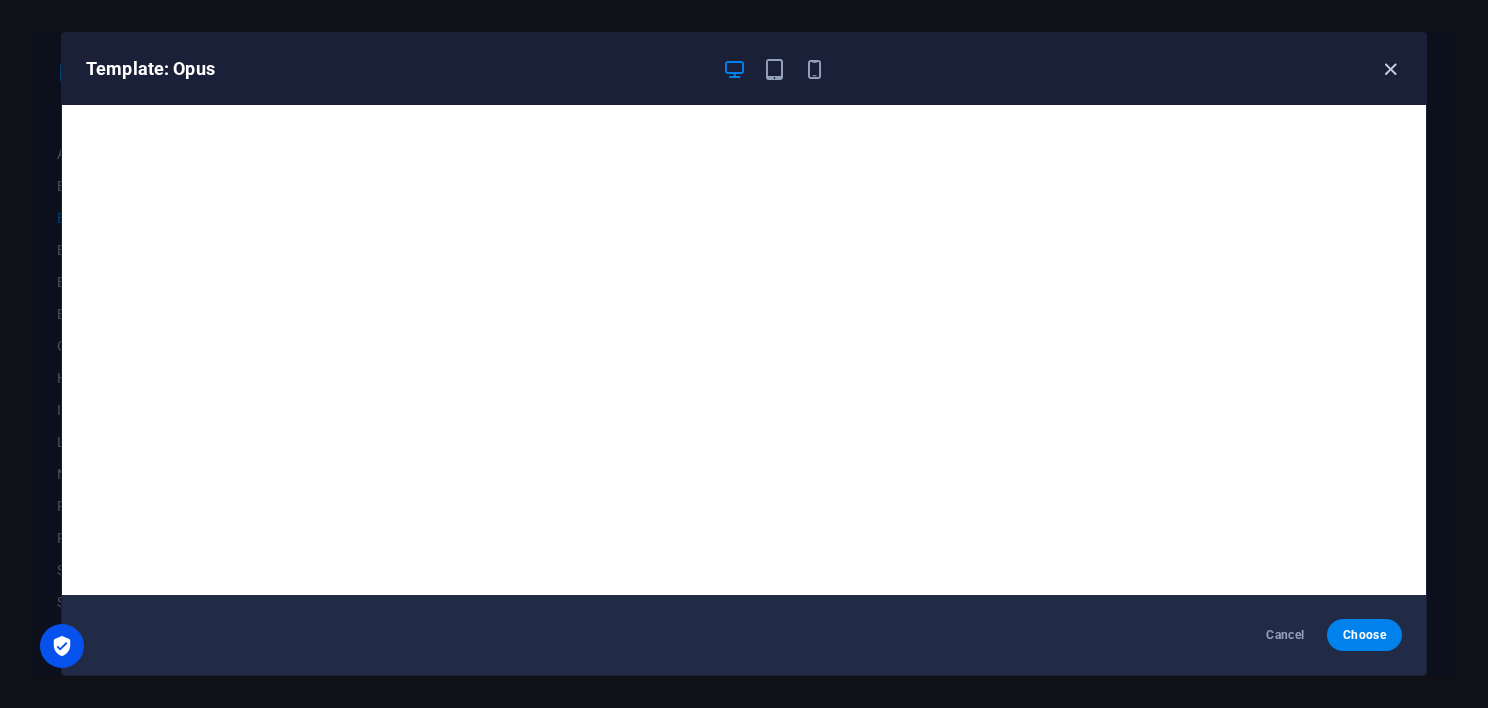 click at bounding box center [1390, 69] 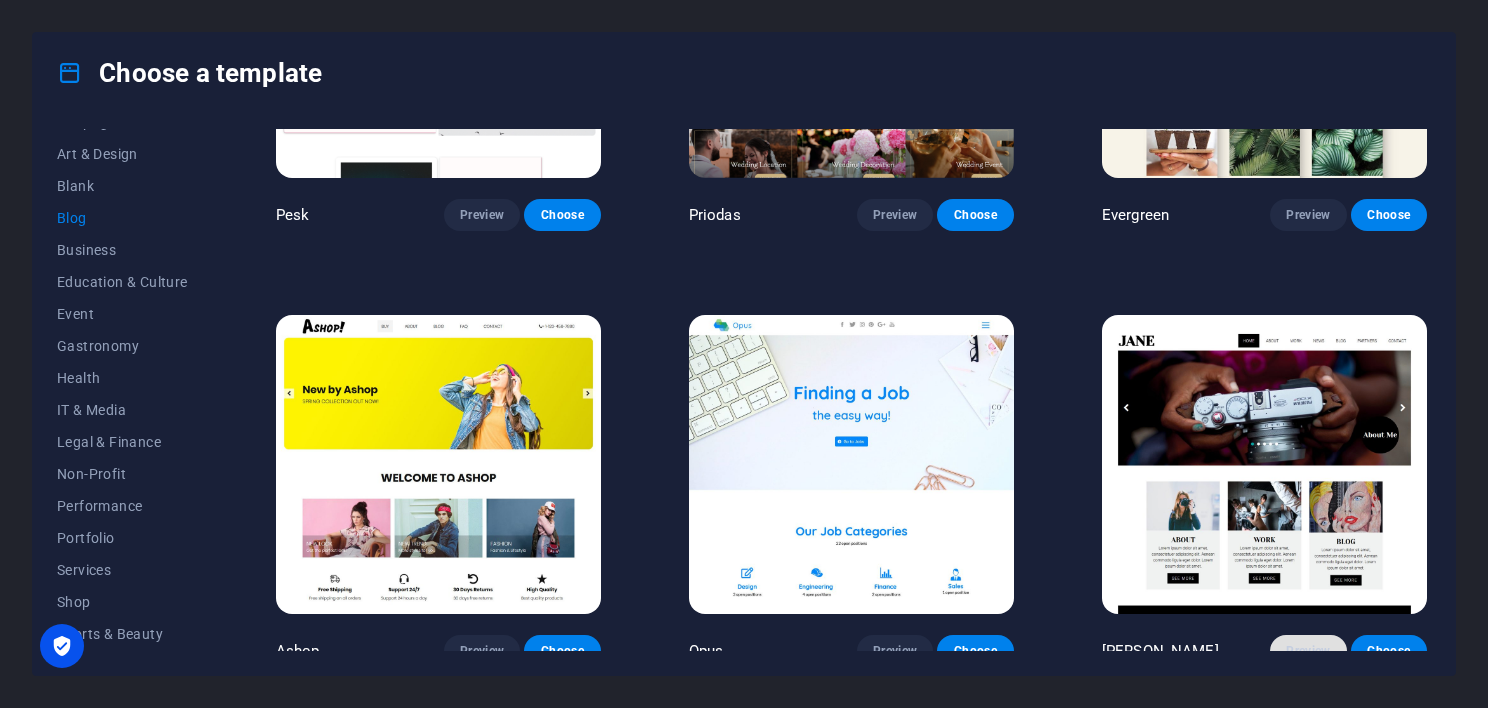 click on "Preview" at bounding box center [1308, 651] 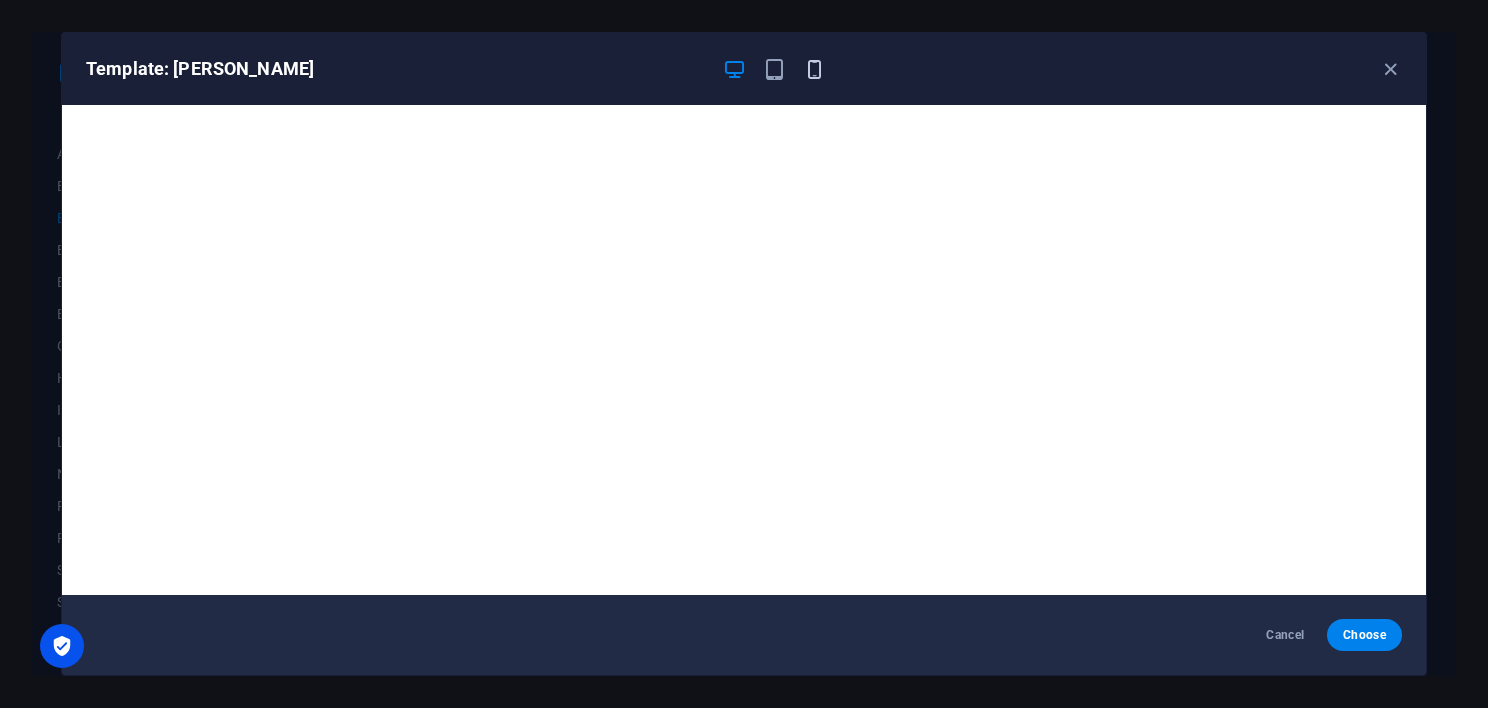 click at bounding box center (814, 69) 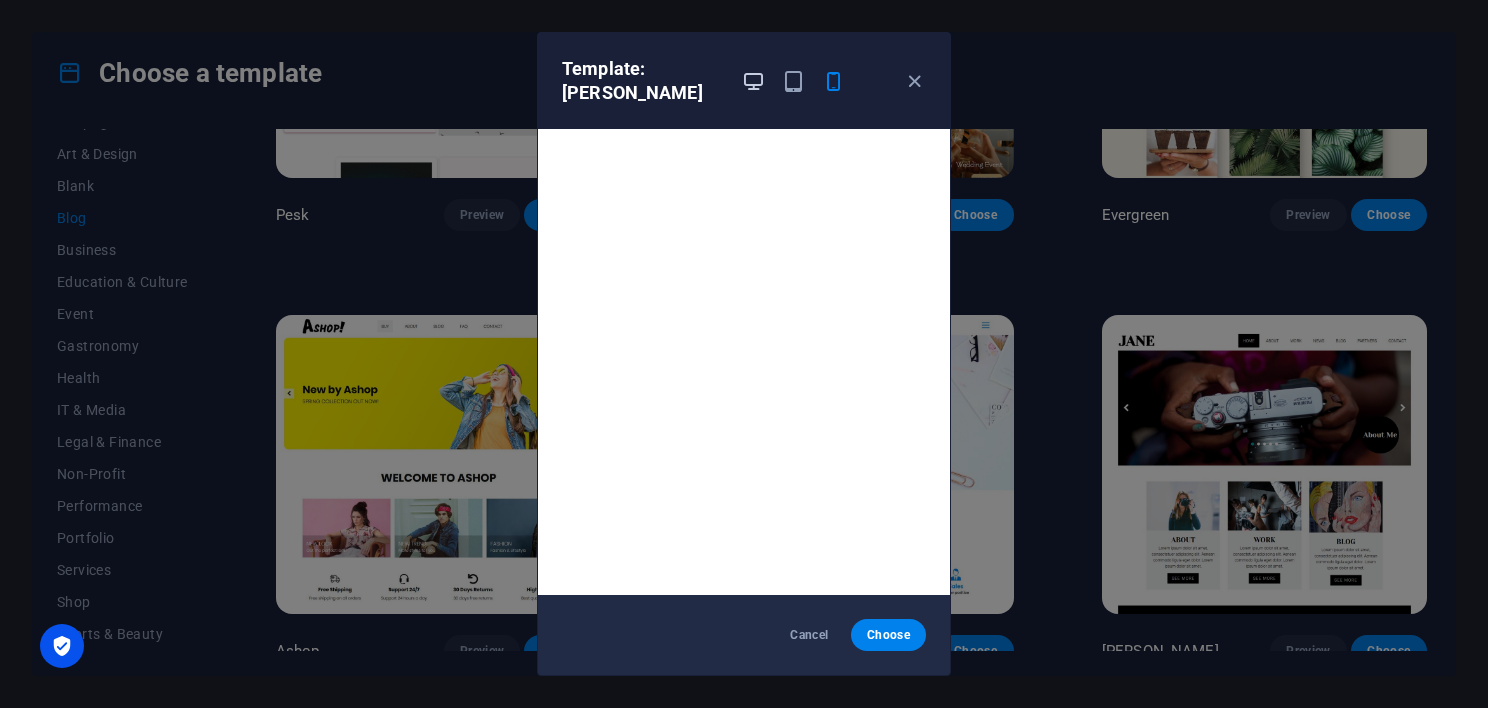 click at bounding box center [753, 81] 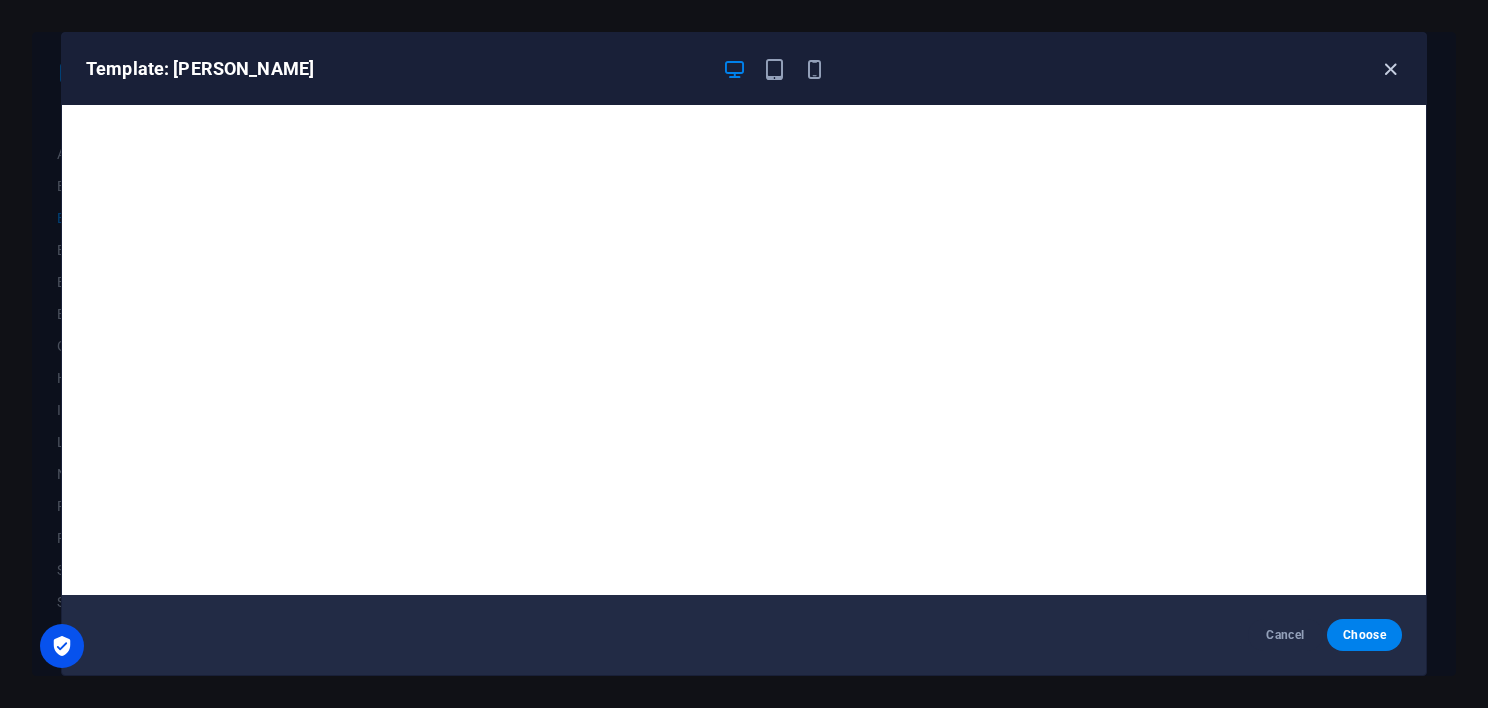 click at bounding box center [1390, 69] 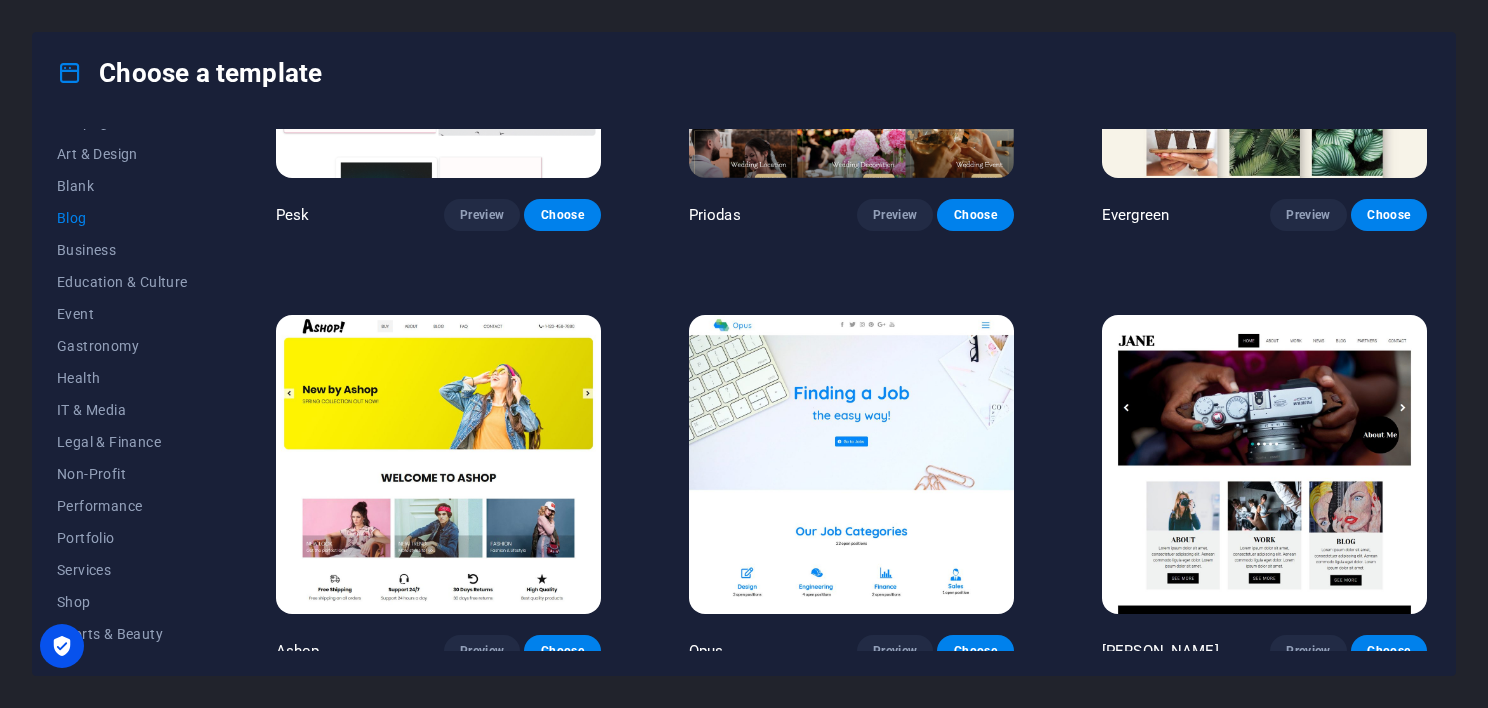 click on "All Templates My Templates New Trending Landingpage Multipager Onepager Art & Design Blank Blog Business Education & Culture Event Gastronomy Health IT & Media Legal & Finance Non-Profit Performance Portfolio Services Shop Sports & Beauty Trades Travel Wireframe Peoneera Preview Choose Art Museum Preview Choose Pottery Passions Preview Choose Podcaster Preview Choose Academix Preview Choose Health & Food Preview Choose UrbanNest Interiors Preview Choose SafeSpace Preview Choose Estator Preview Choose Wanderlust Preview Choose WeSpa Preview Choose CoachLife Preview Choose Blogger Preview Choose TechUp Preview Choose [PERSON_NAME] Preview Choose Fashion Preview Choose Yoga Preview Choose Création Preview Choose Pesk Preview Choose Priodas Preview Choose Evergreen Preview Choose Ashop Preview Choose Opus Preview Choose [PERSON_NAME] Preview Choose" at bounding box center [744, 394] 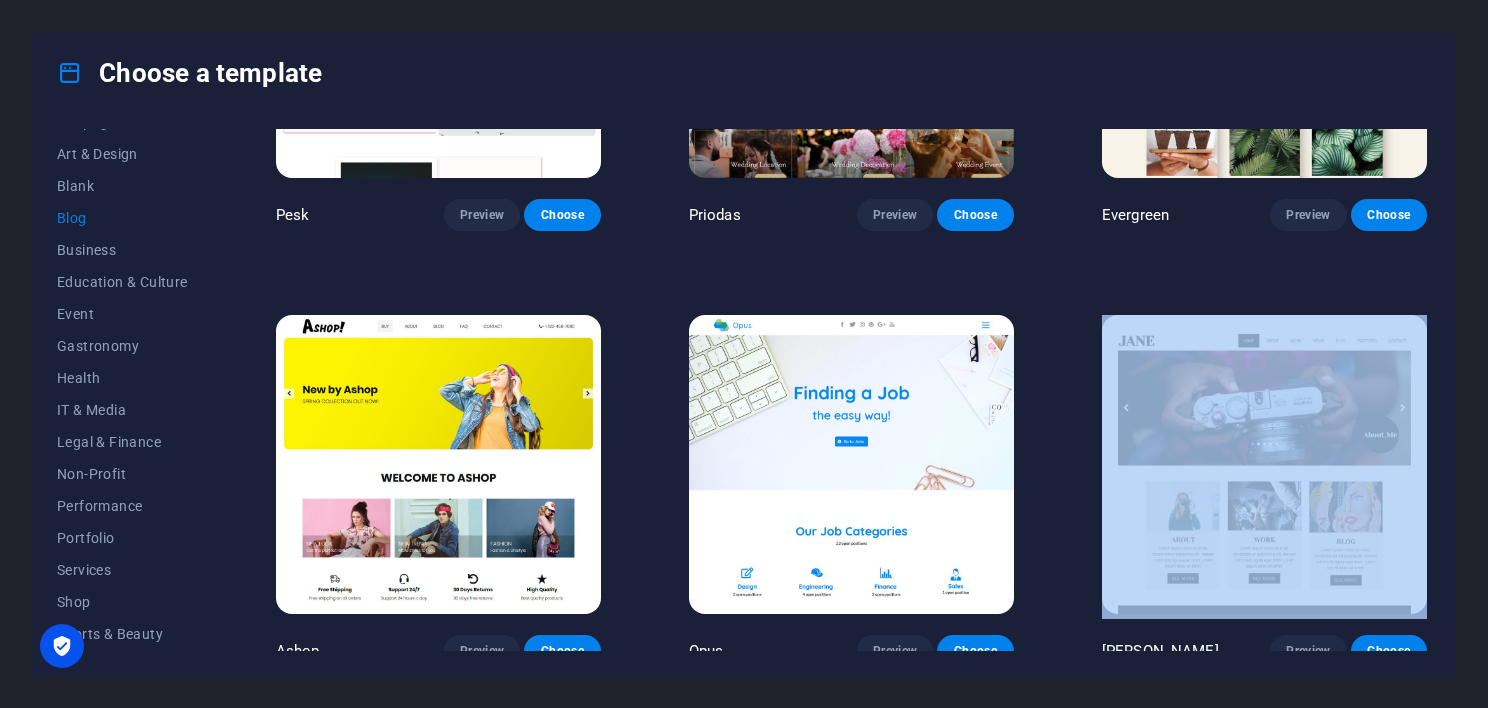 drag, startPoint x: 1431, startPoint y: 596, endPoint x: 1445, endPoint y: 425, distance: 171.57214 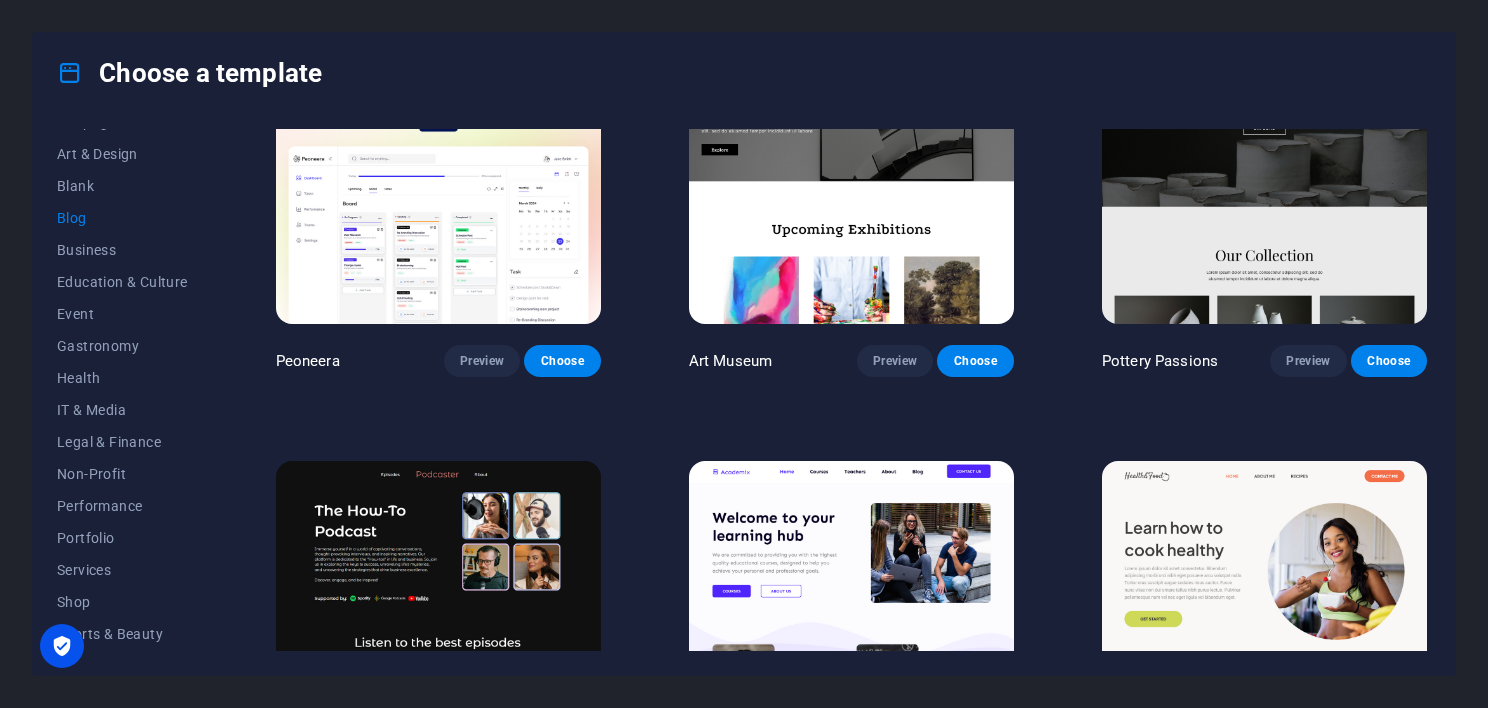 scroll, scrollTop: 0, scrollLeft: 0, axis: both 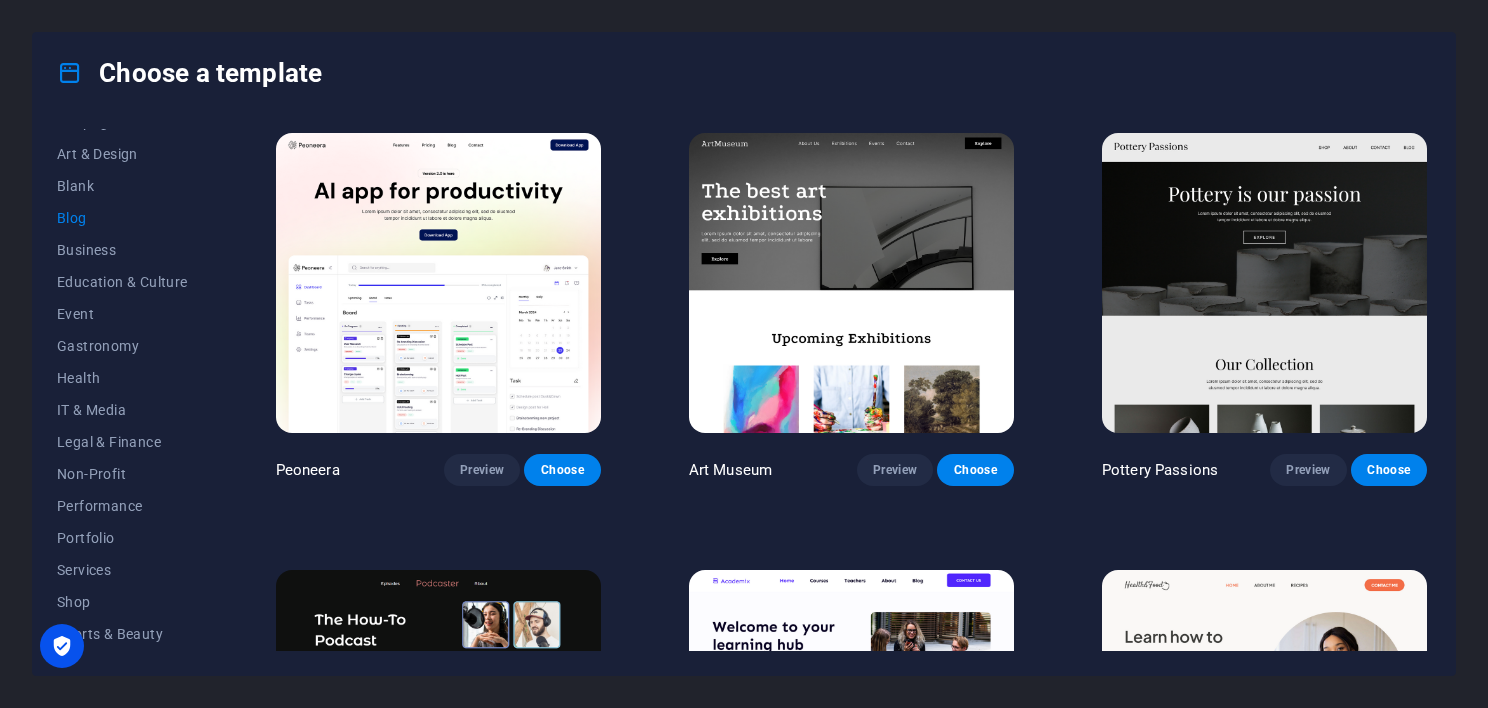 drag, startPoint x: 1432, startPoint y: 144, endPoint x: 1440, endPoint y: 208, distance: 64.49806 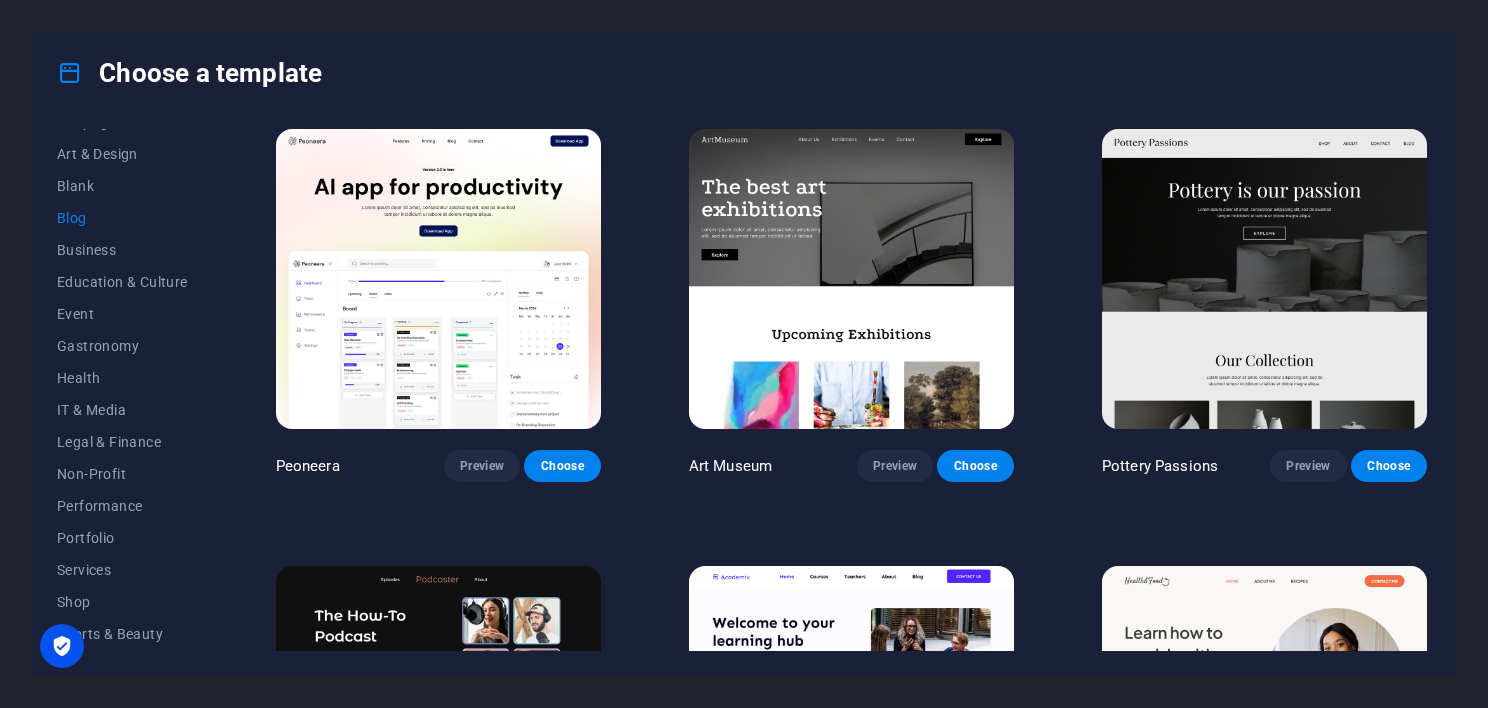 scroll, scrollTop: 0, scrollLeft: 0, axis: both 